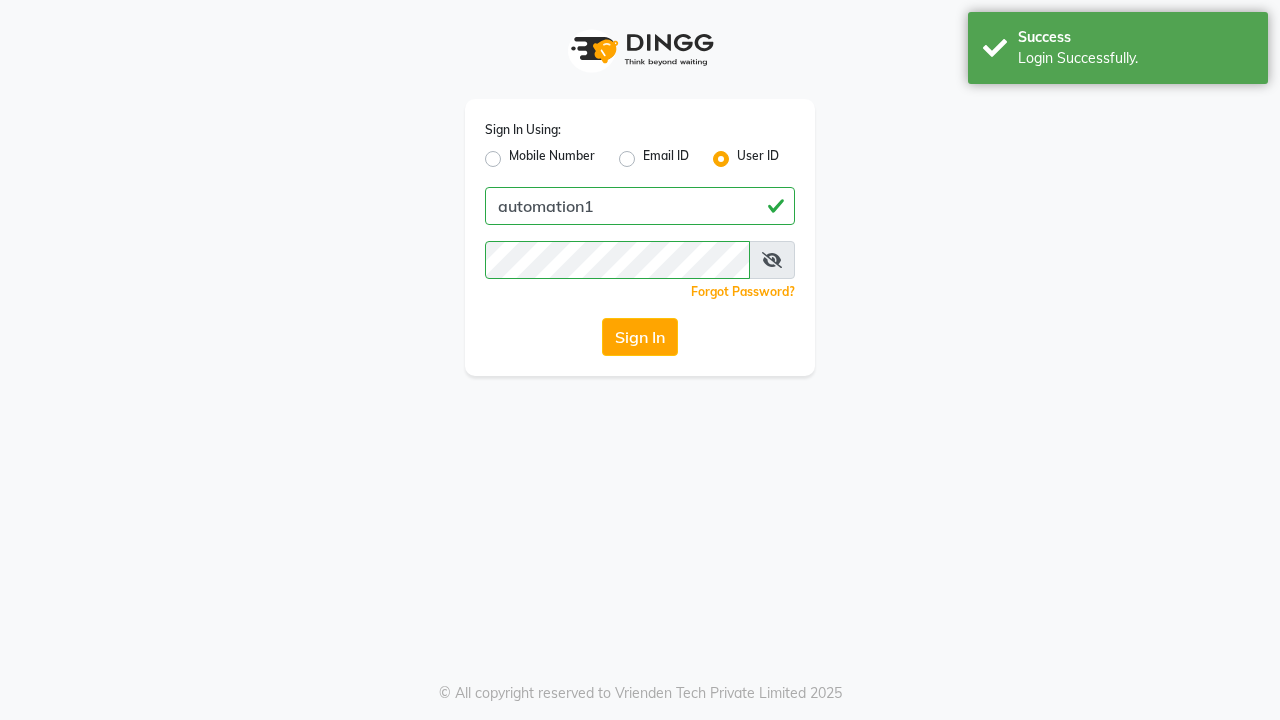 scroll, scrollTop: 0, scrollLeft: 0, axis: both 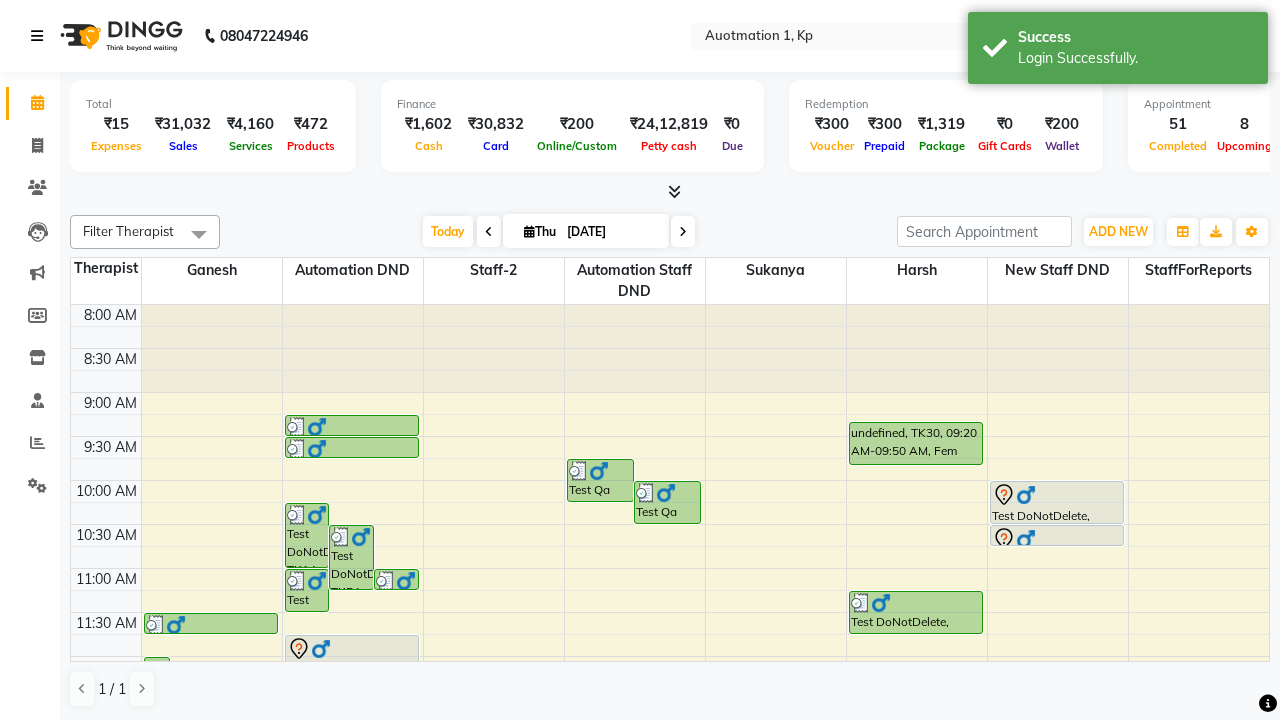 click at bounding box center [37, 36] 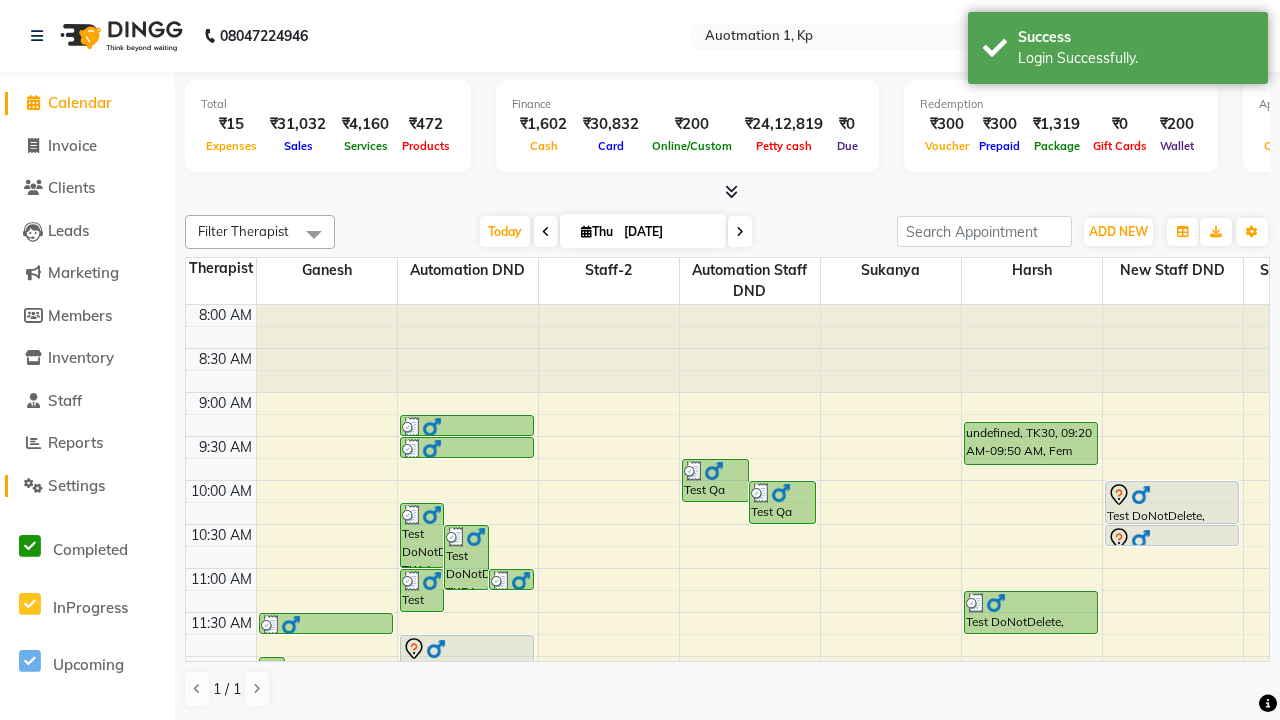 click on "Settings" 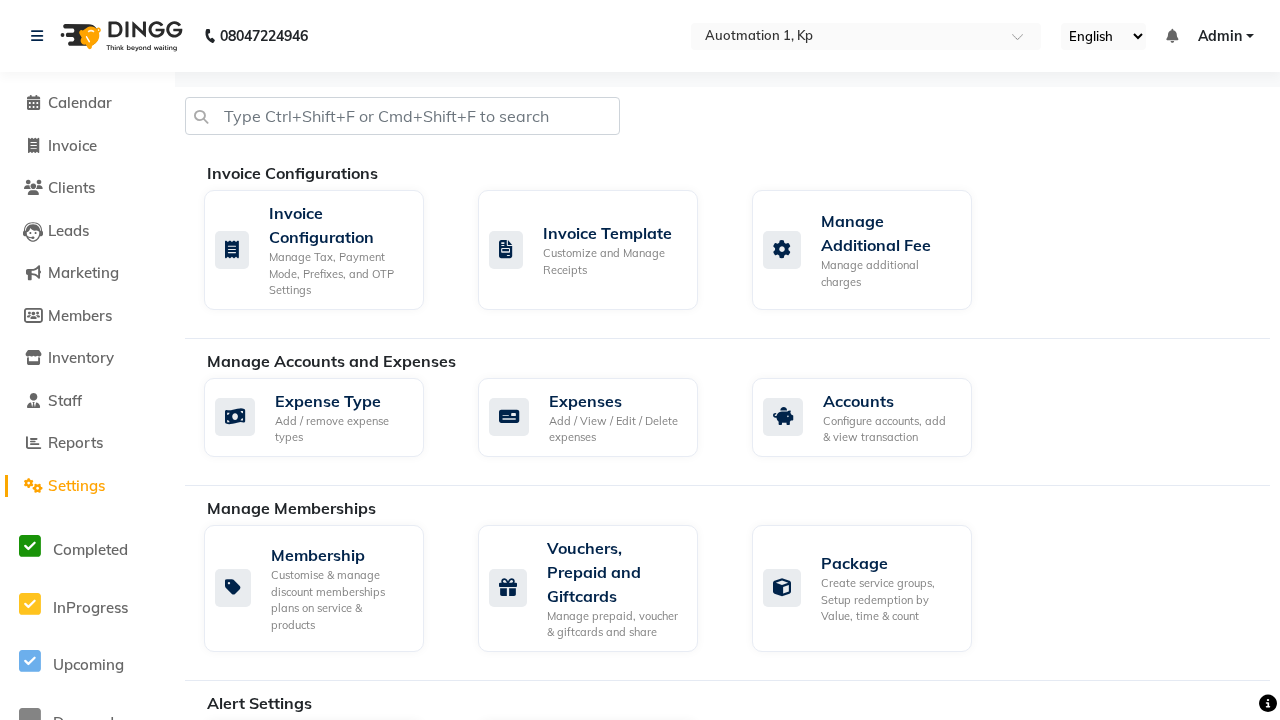 click on "Business Hours" 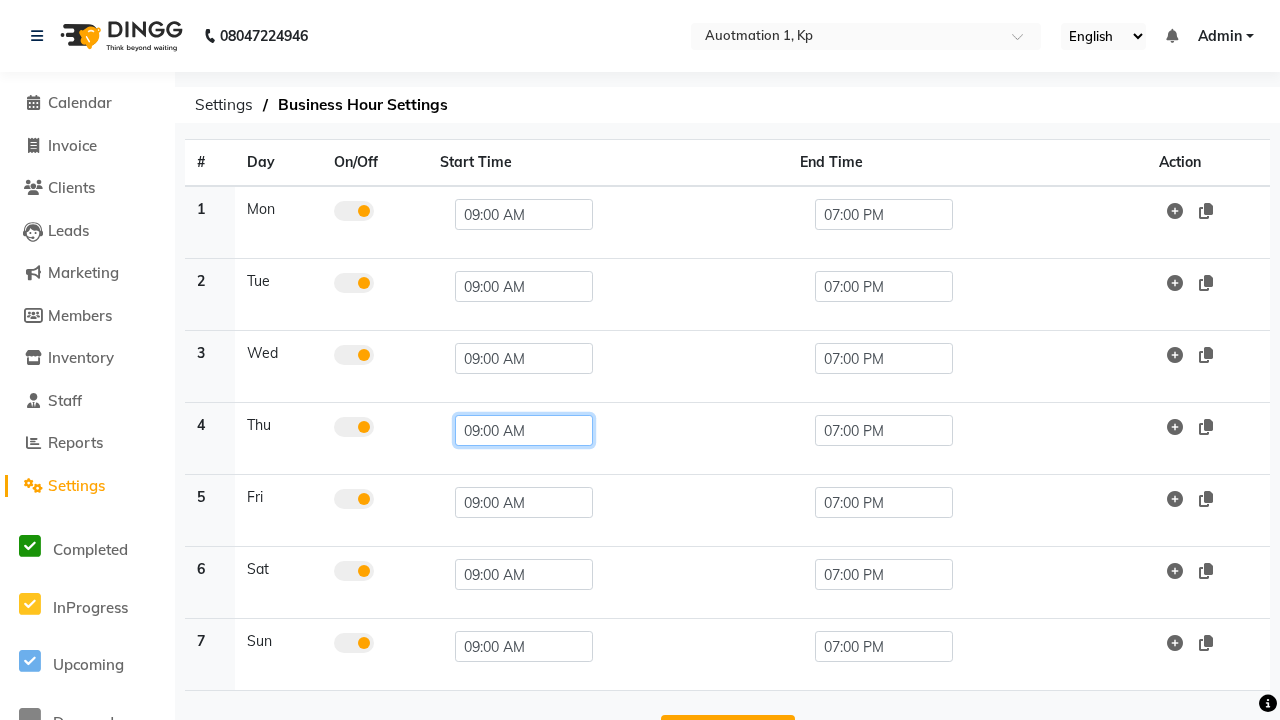 click on "09:00 AM" 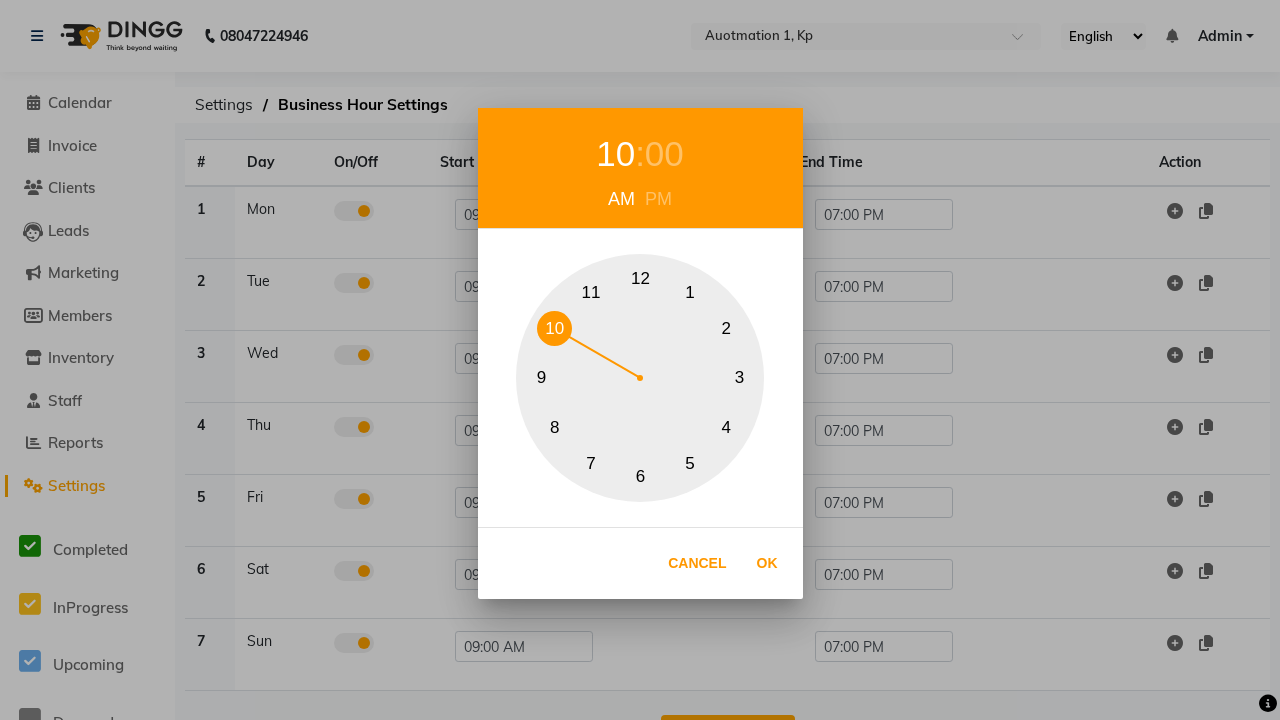 click on "00" at bounding box center [664, 154] 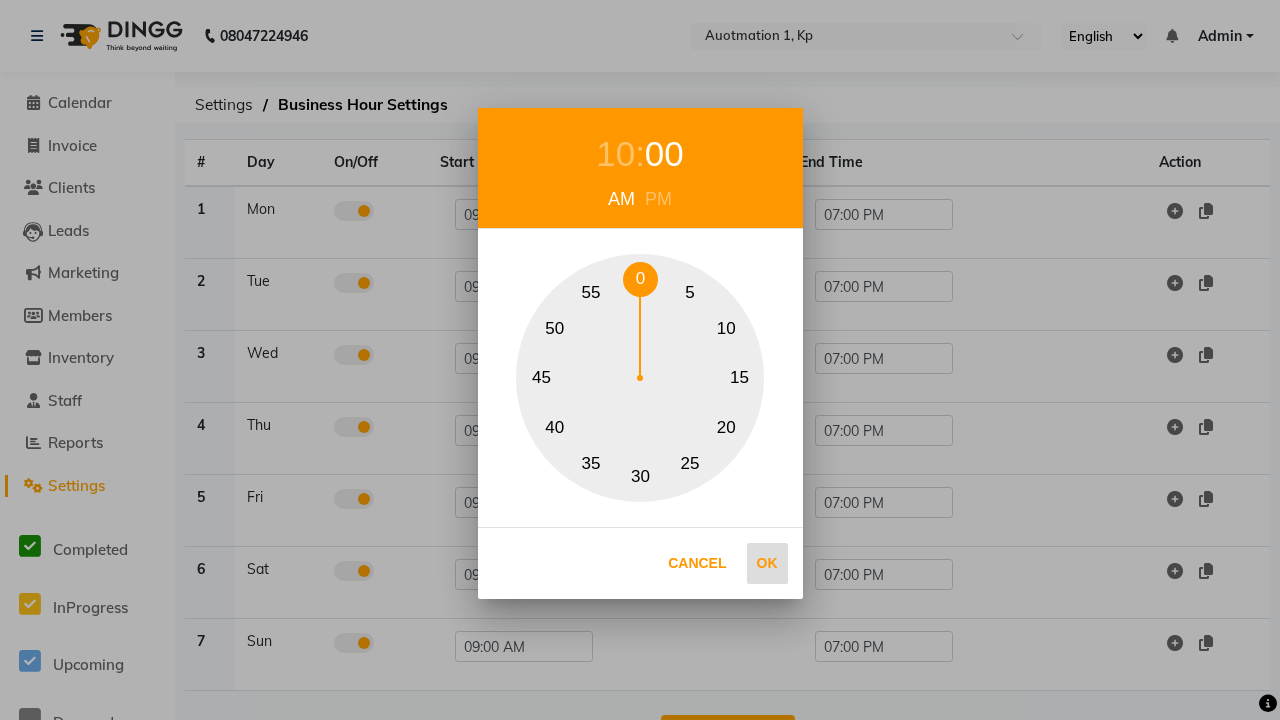 click on "0" at bounding box center (640, 279) 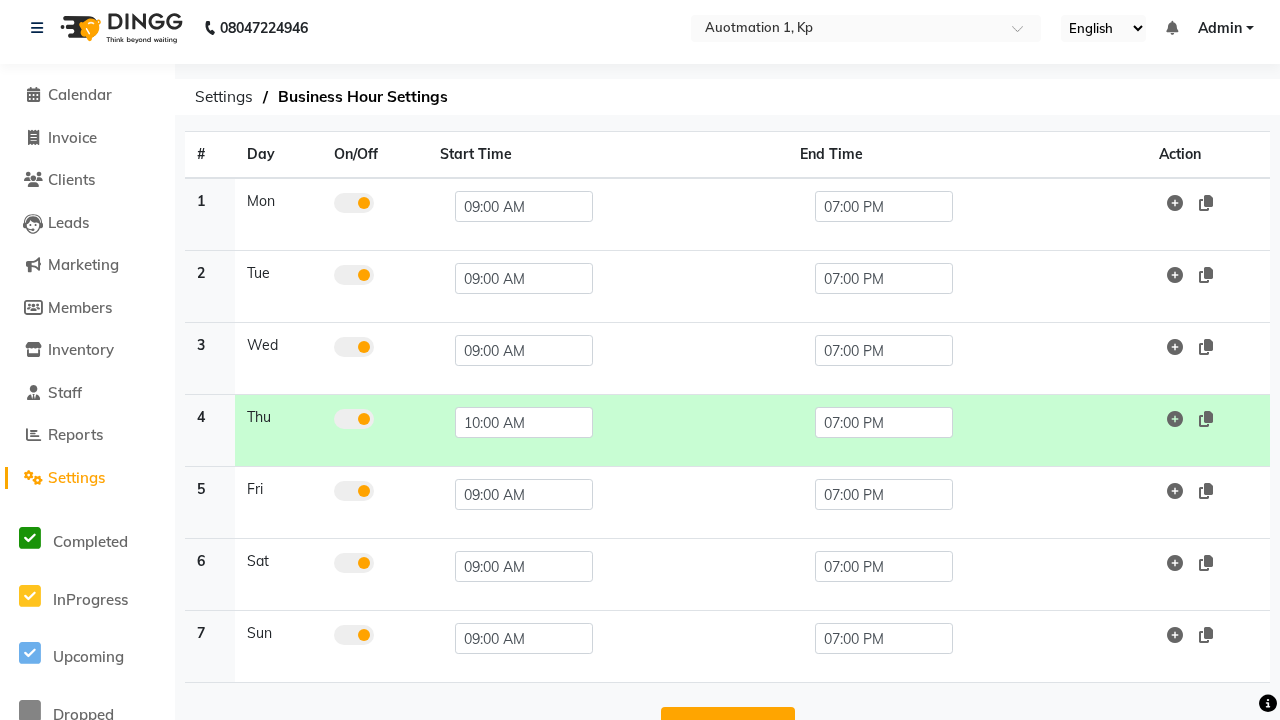 scroll, scrollTop: 63, scrollLeft: 0, axis: vertical 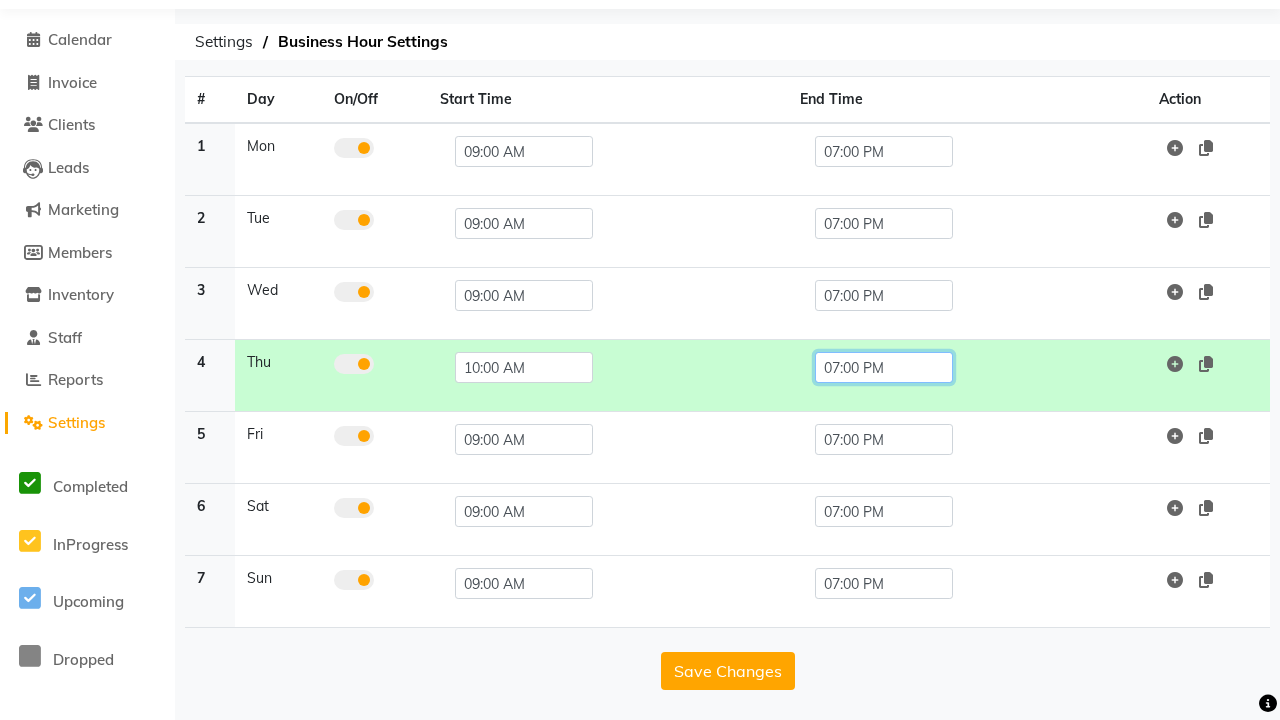 click on "07:00 PM" 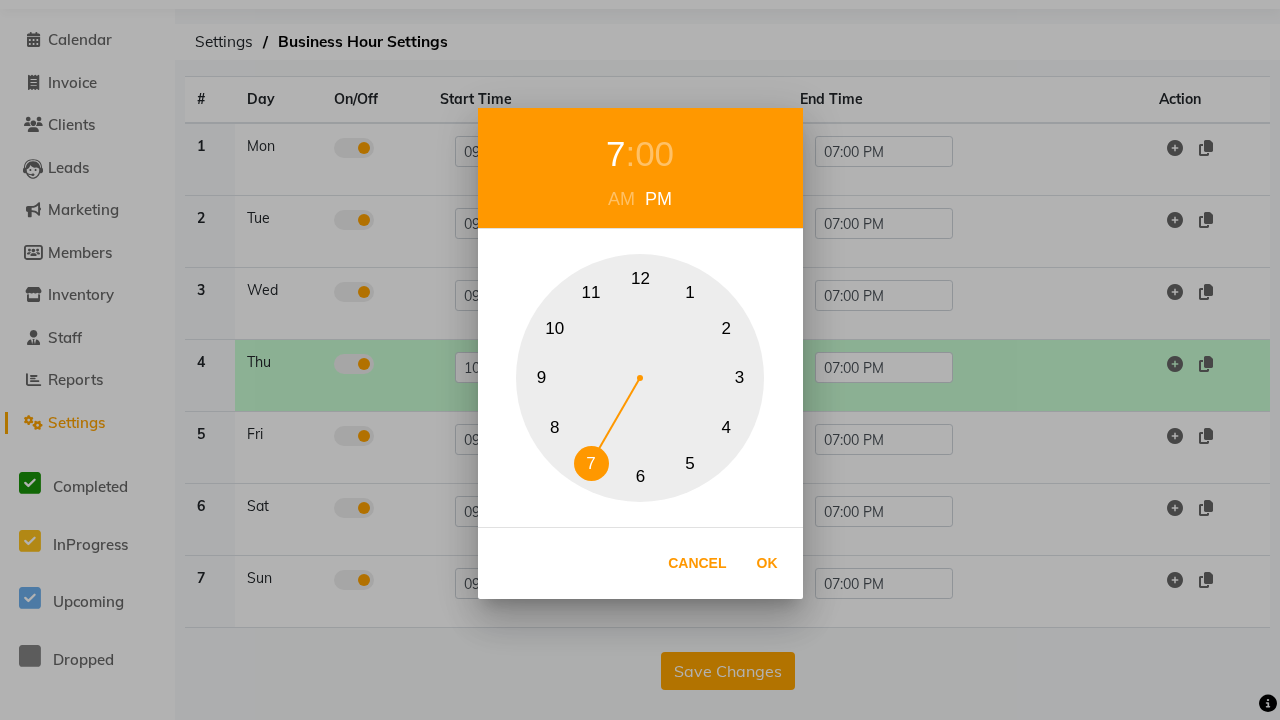 click on "10" at bounding box center (554, 328) 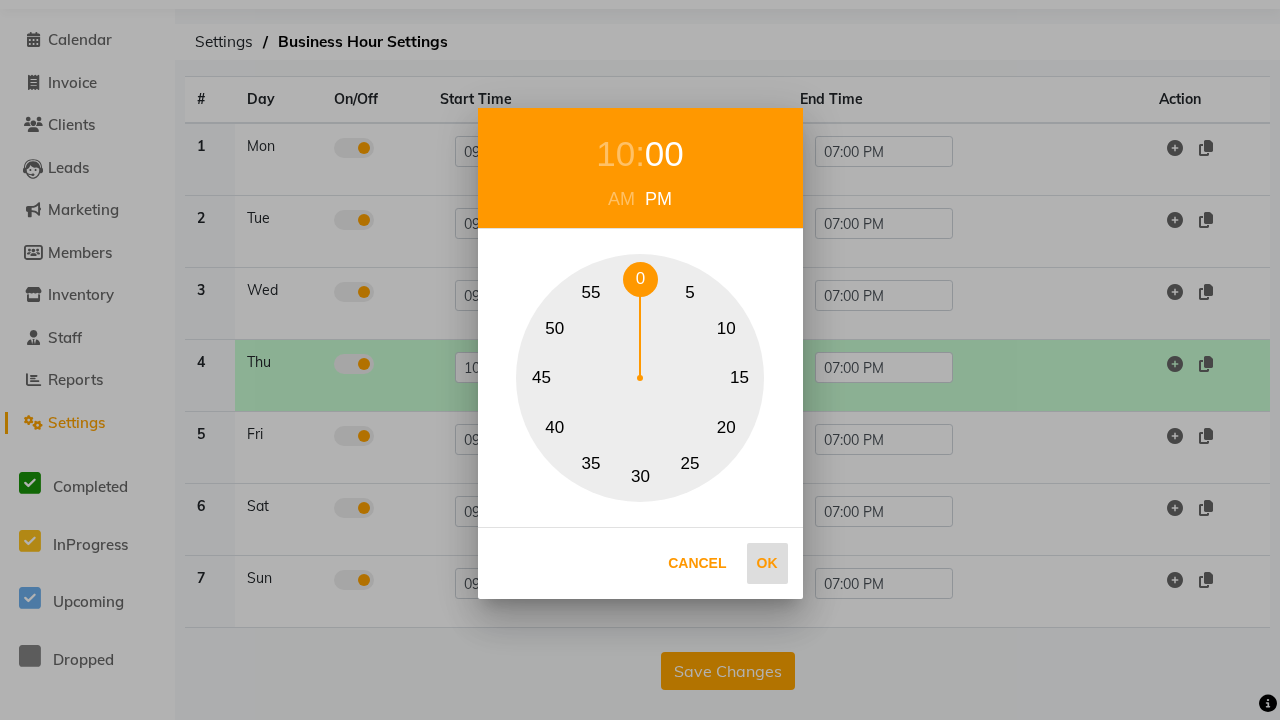 click on "0" at bounding box center (640, 279) 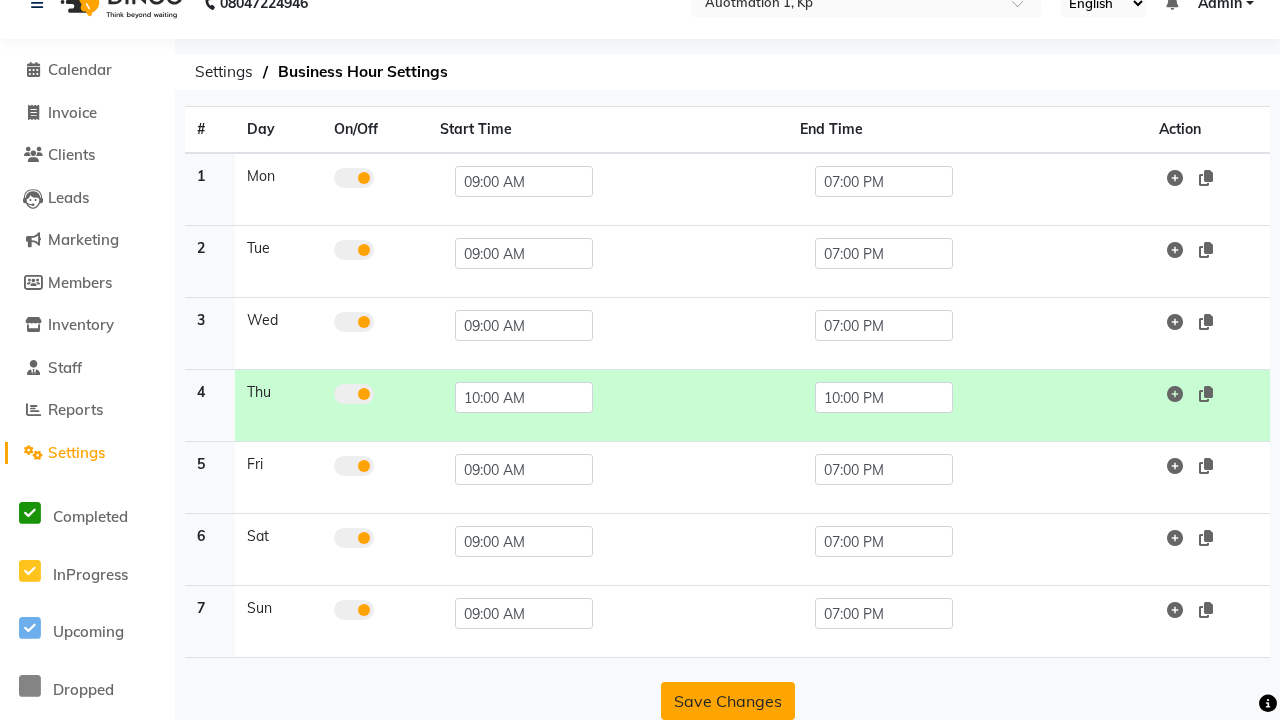click on "Save Changes" 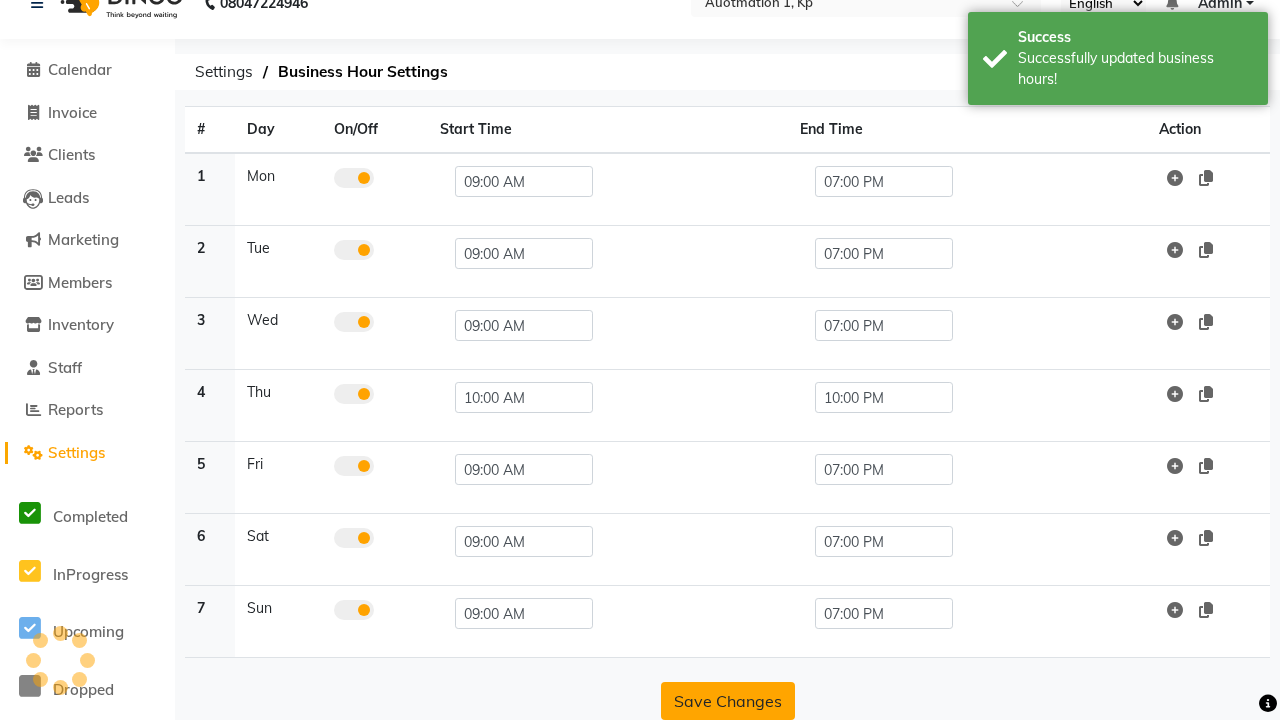 scroll, scrollTop: 63, scrollLeft: 0, axis: vertical 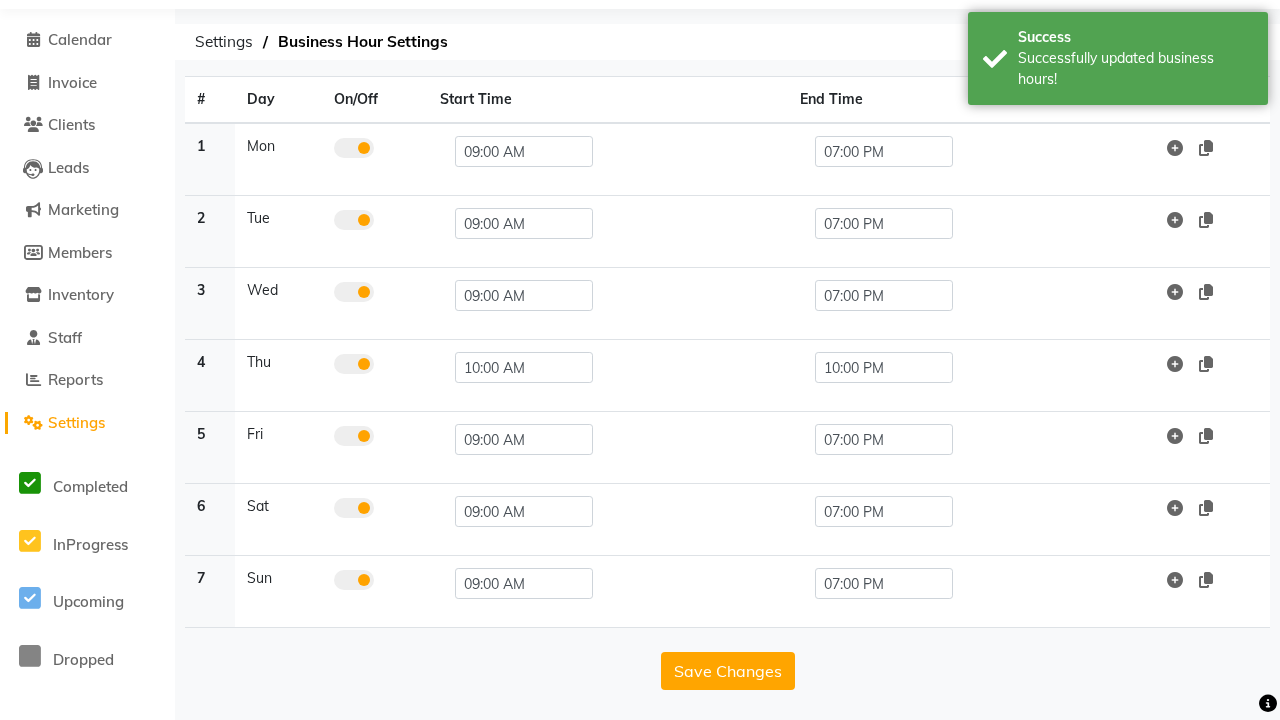 click on "Successfully updated business hours!" at bounding box center (1135, 69) 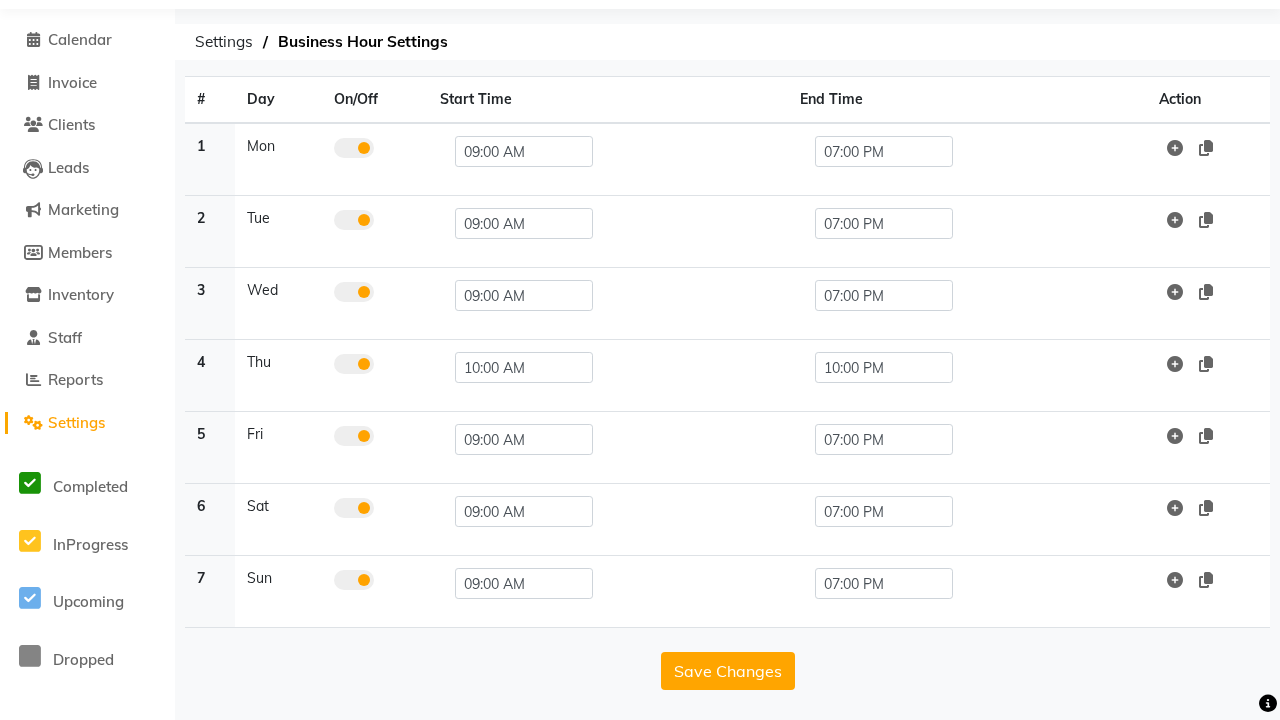click at bounding box center [37, -27] 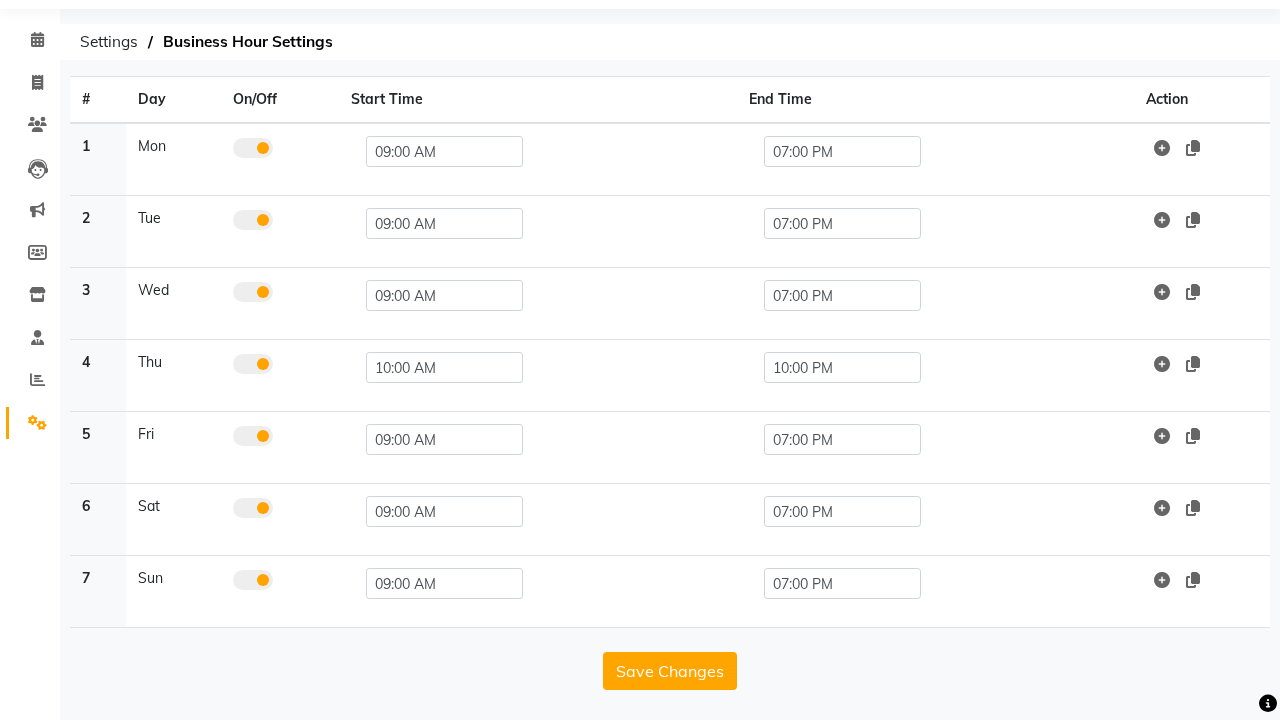 scroll, scrollTop: 8, scrollLeft: 0, axis: vertical 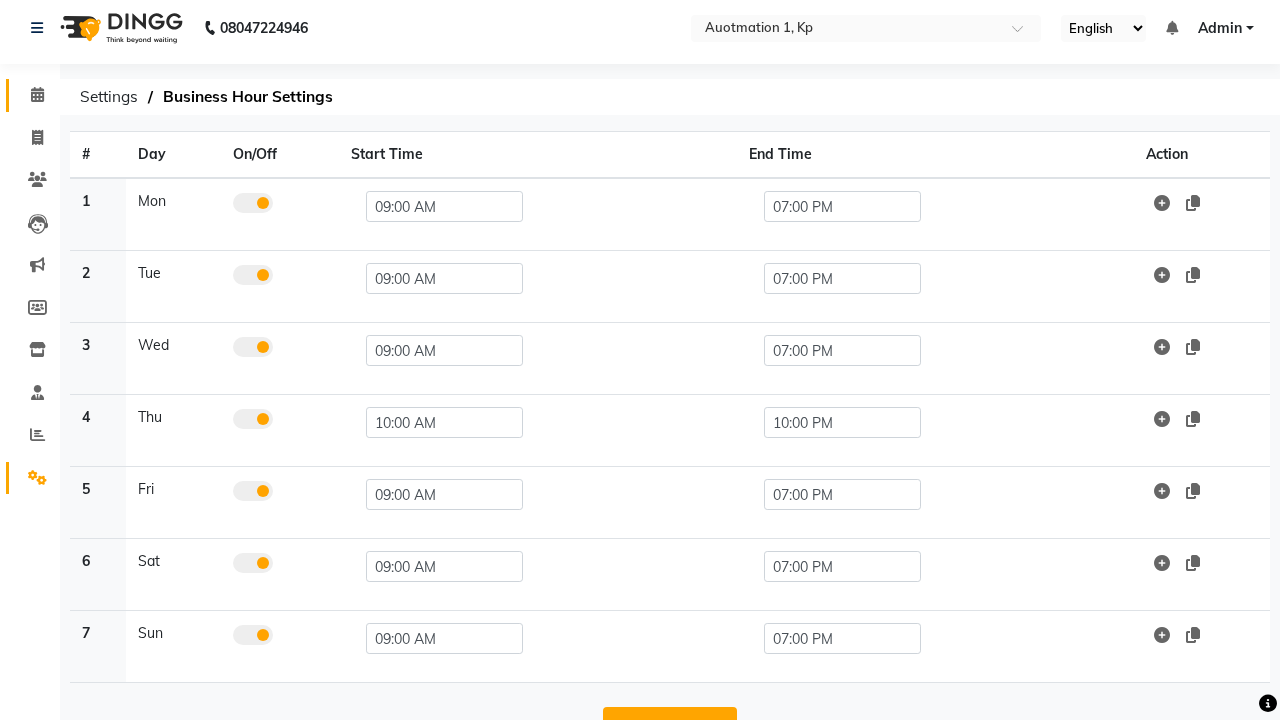click 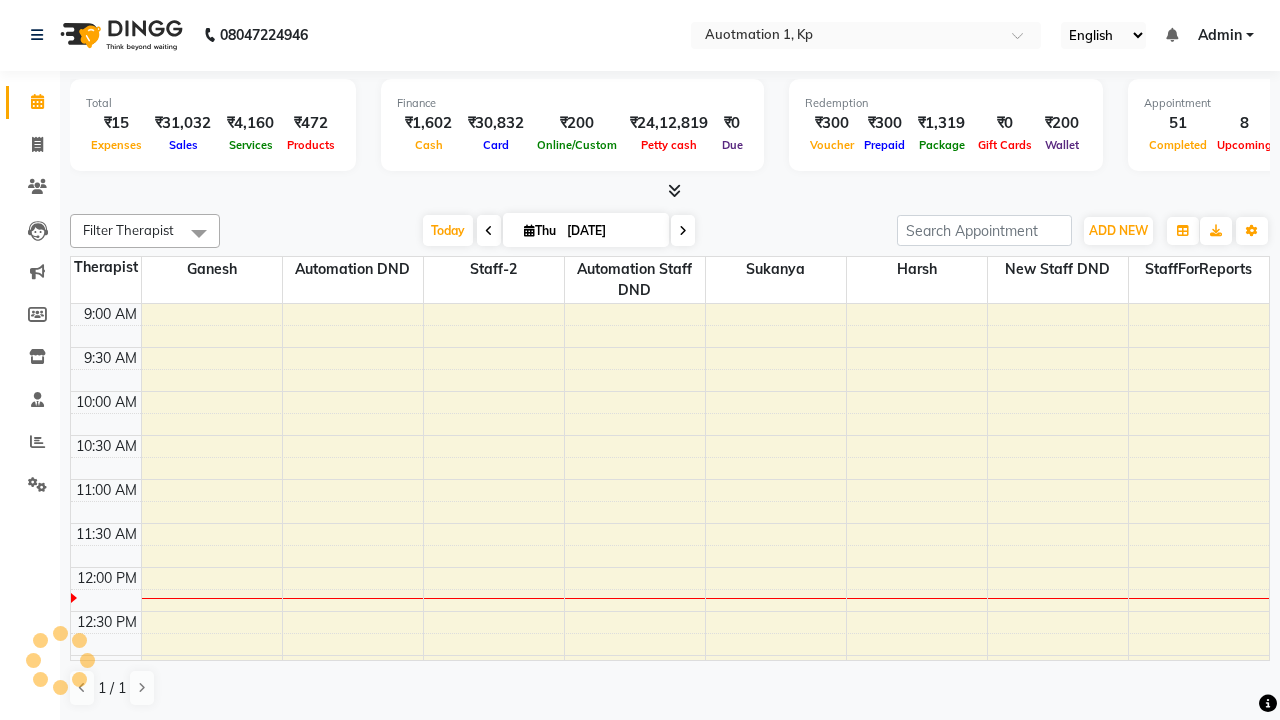 scroll, scrollTop: 0, scrollLeft: 0, axis: both 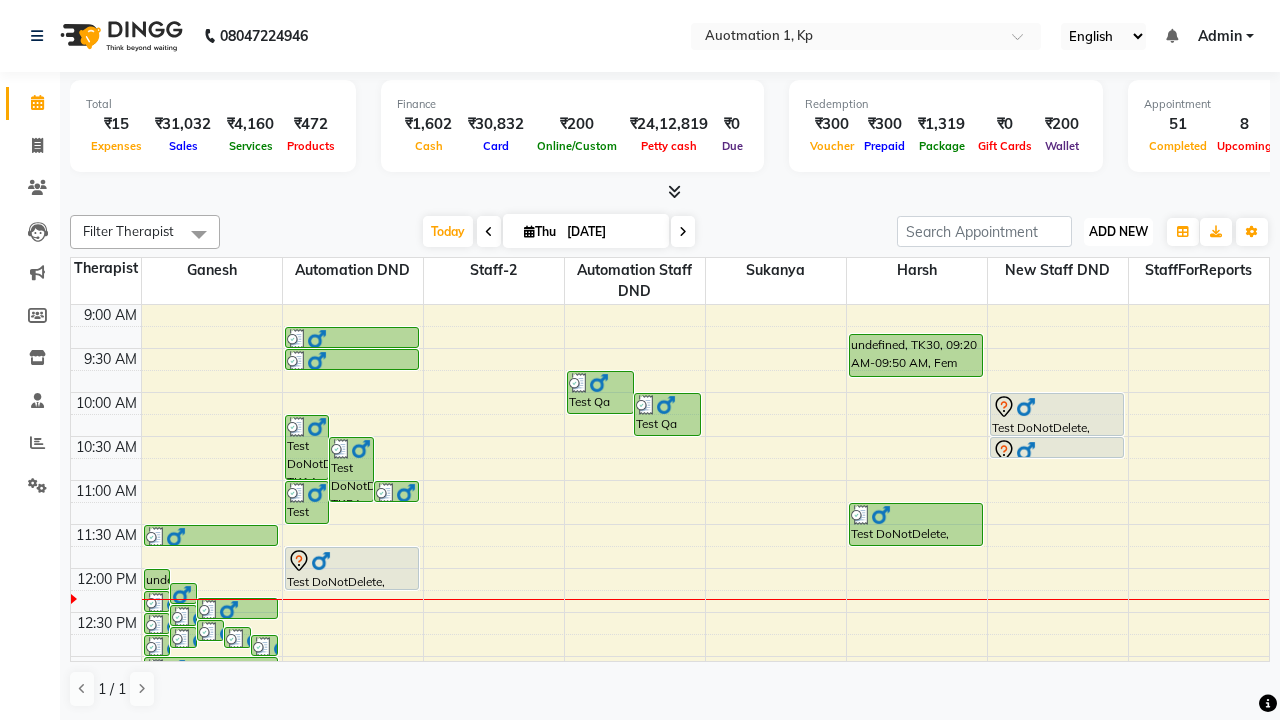 click on "ADD NEW" at bounding box center [1118, 231] 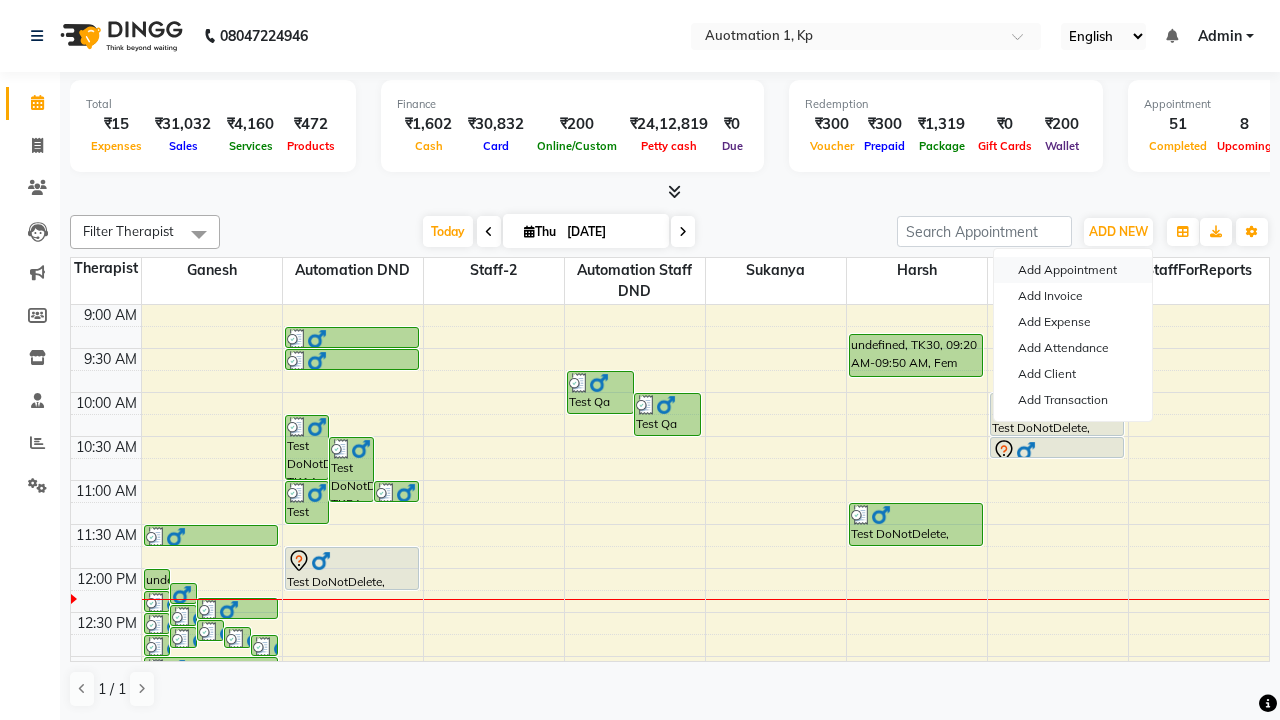 click on "Add Appointment" at bounding box center [1073, 270] 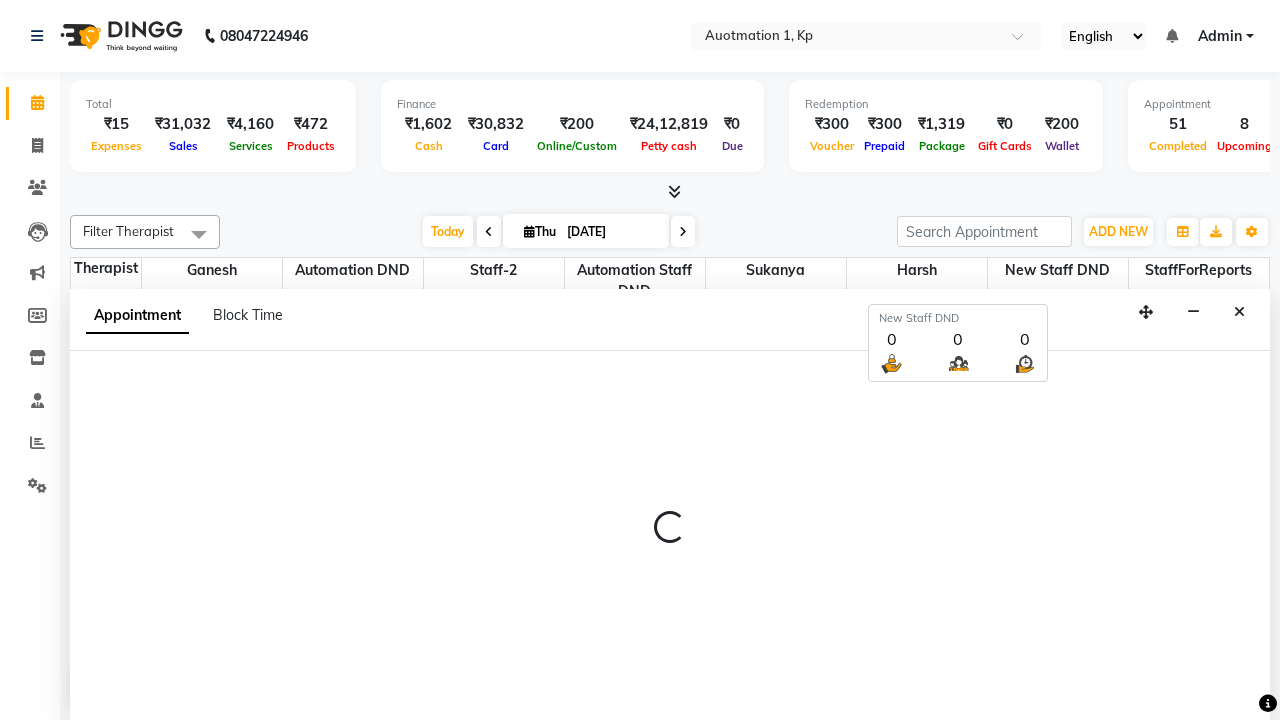 scroll, scrollTop: 1, scrollLeft: 0, axis: vertical 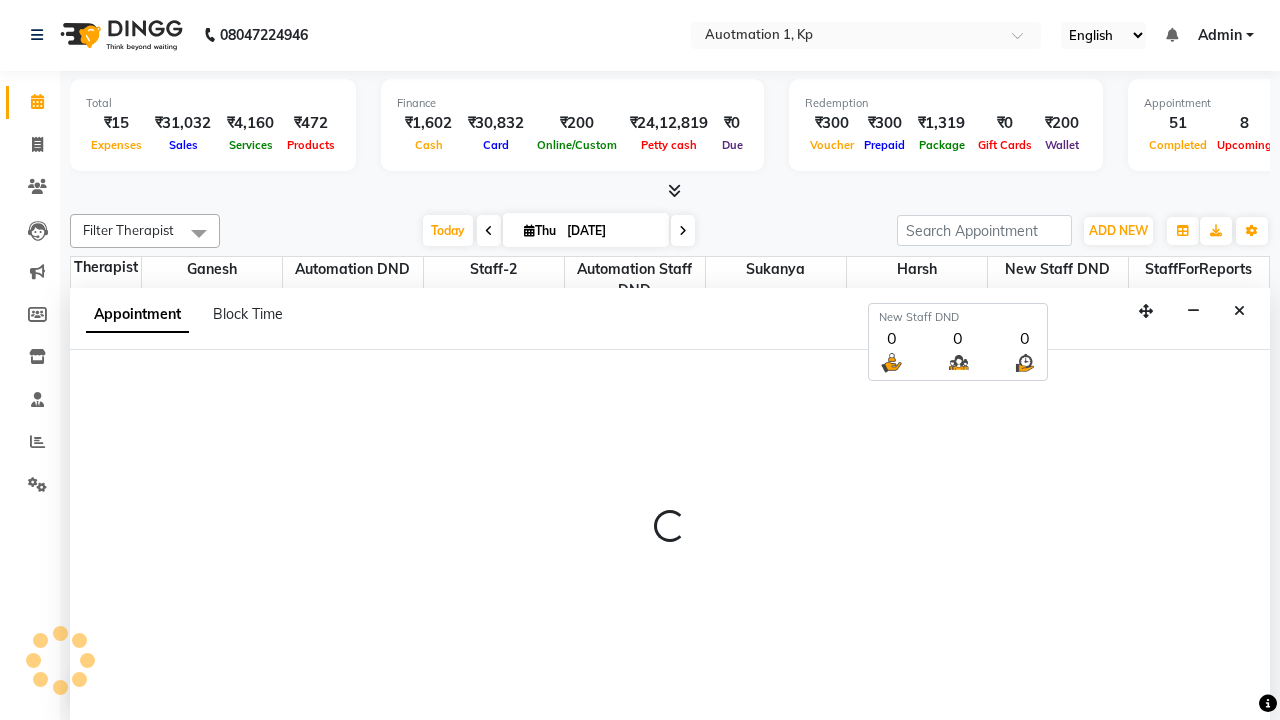 select on "tentative" 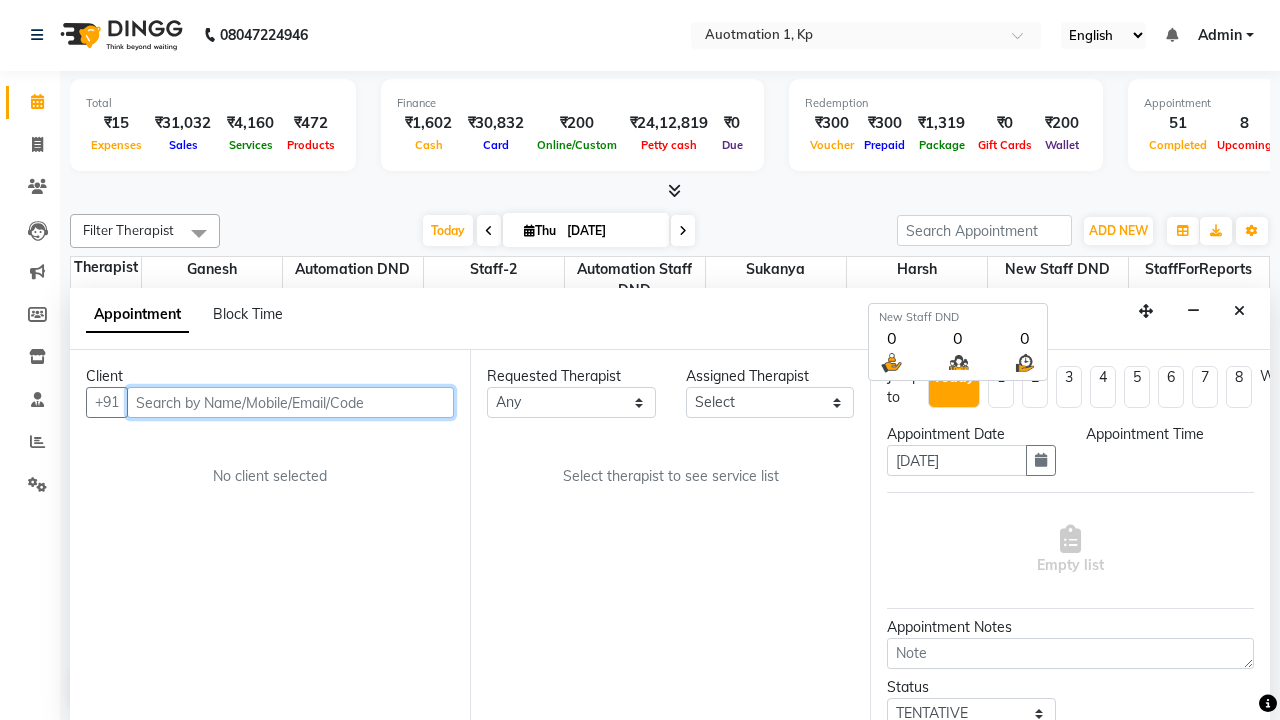 select on "600" 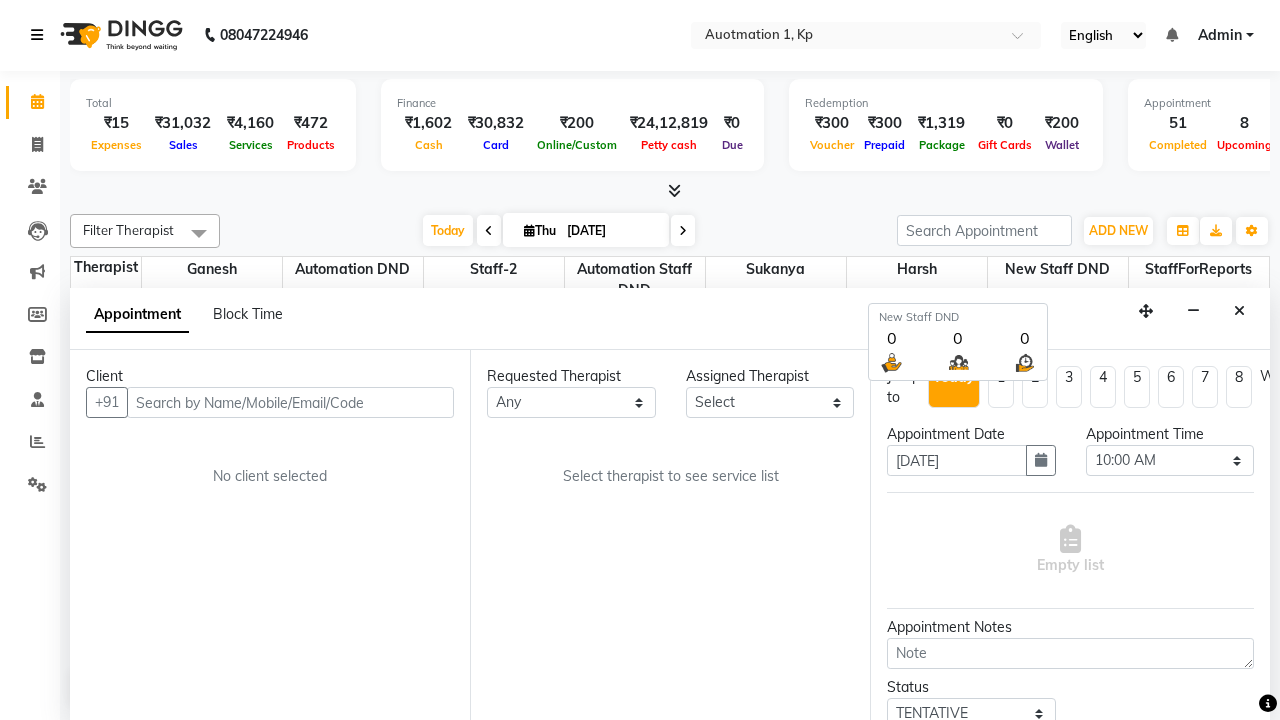 click at bounding box center (37, 35) 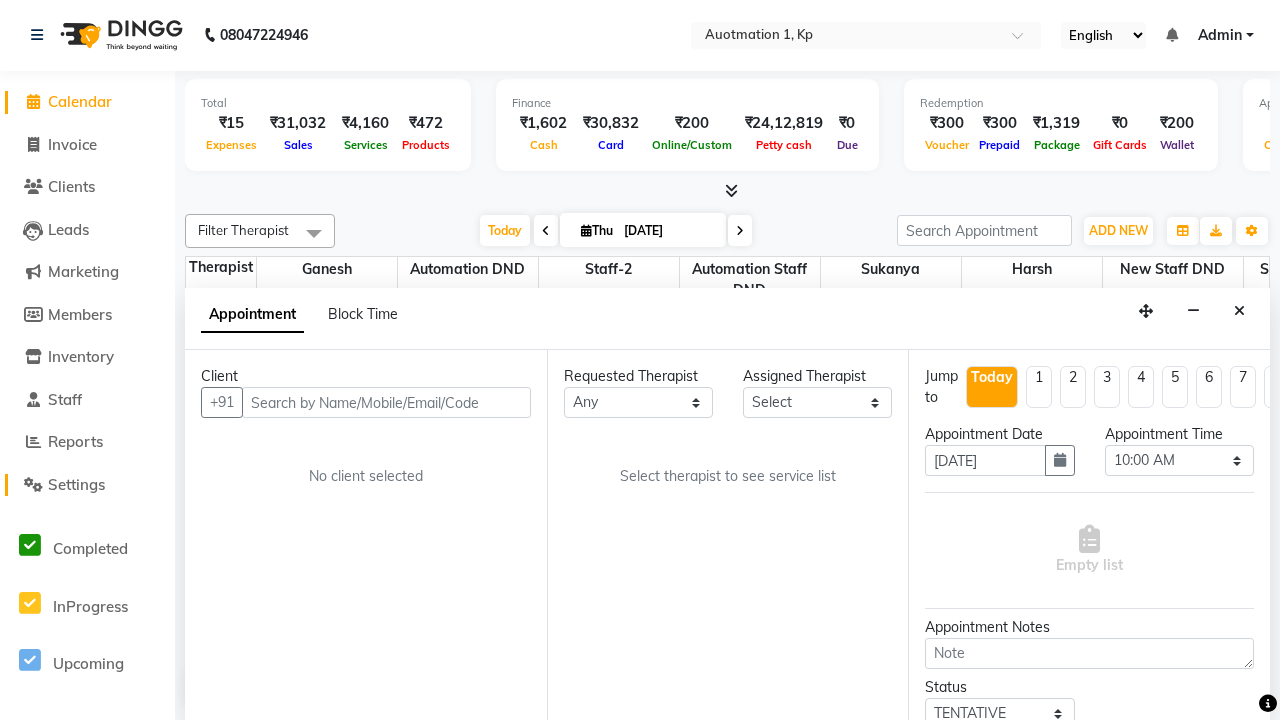 click on "Settings" 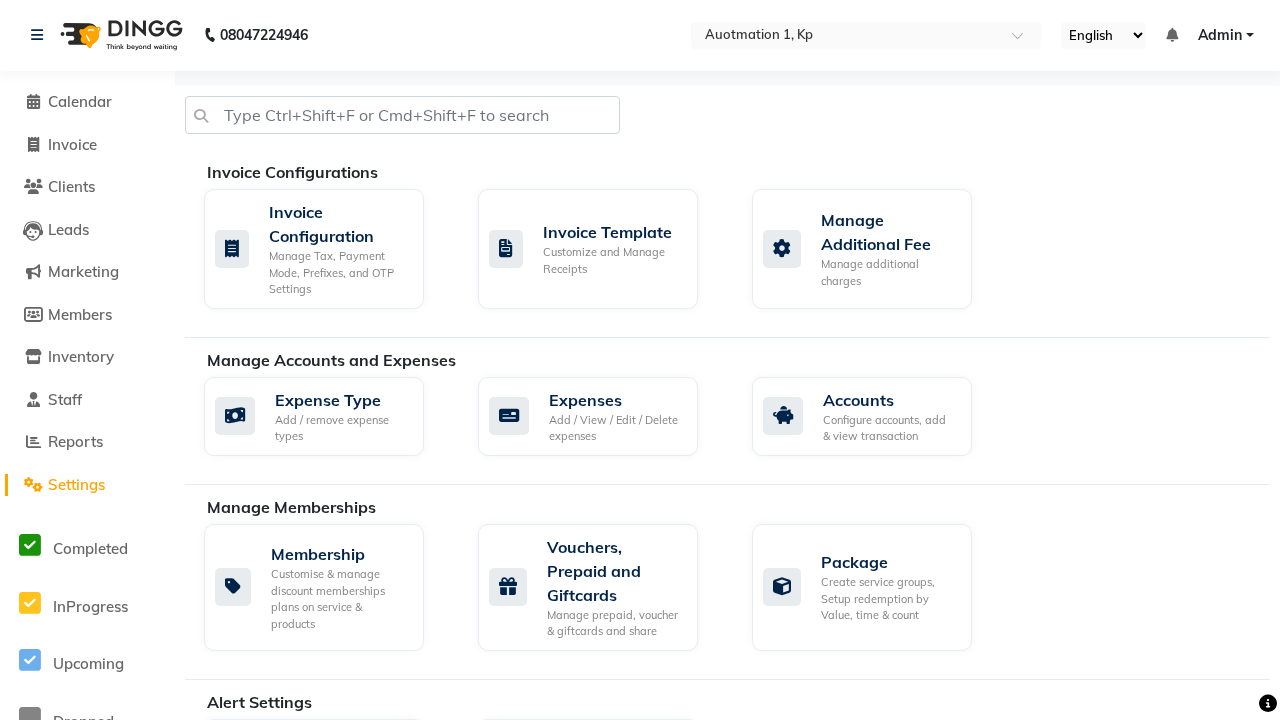 scroll, scrollTop: 0, scrollLeft: 0, axis: both 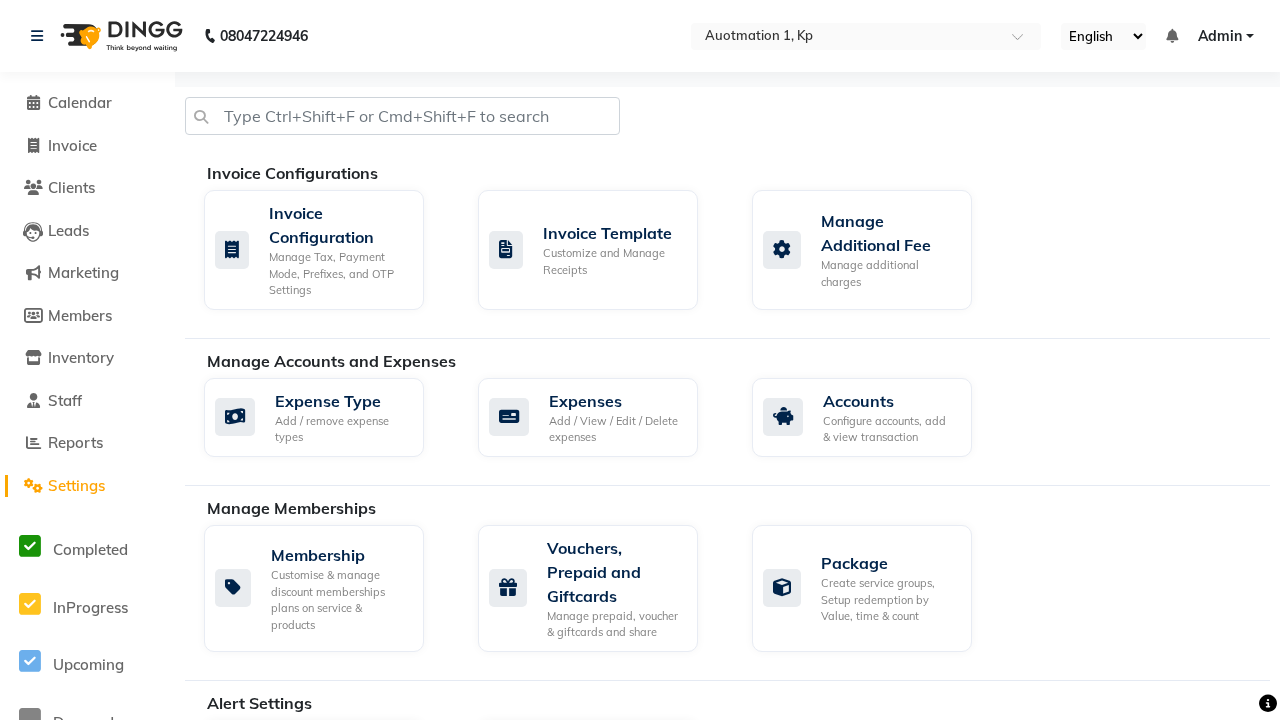 click on "Business Hours" 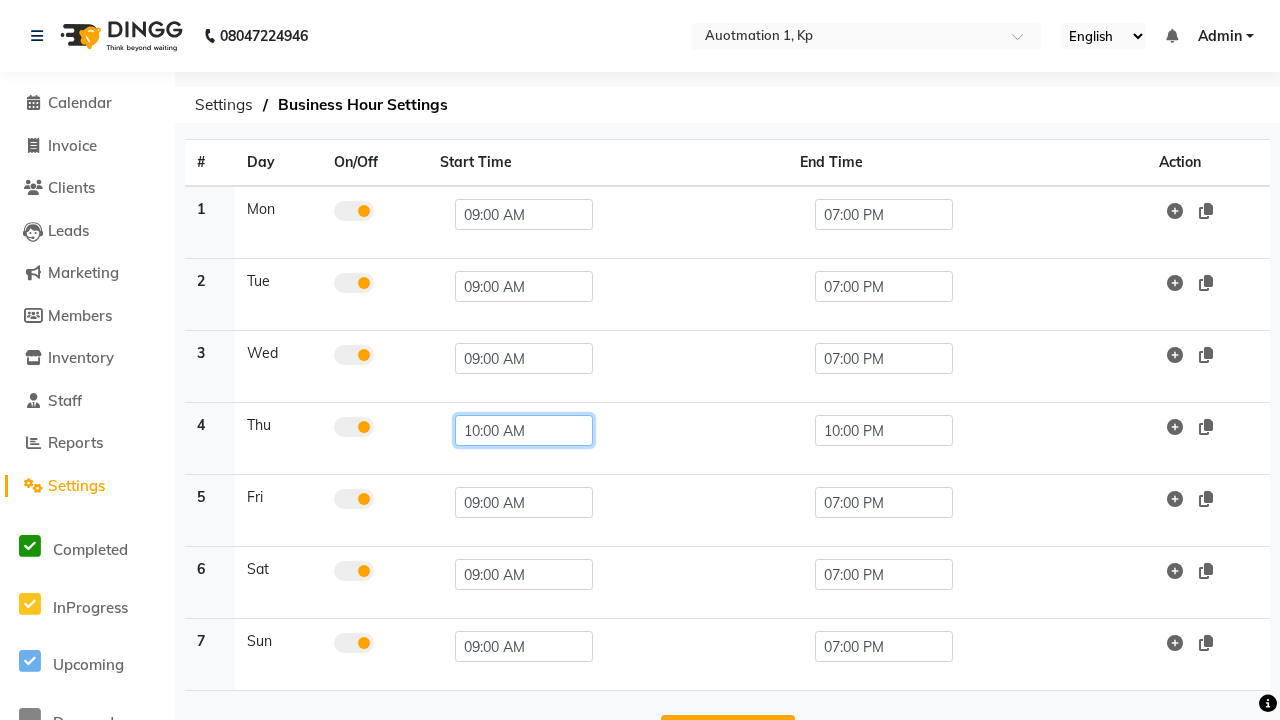 click on "10:00 AM" 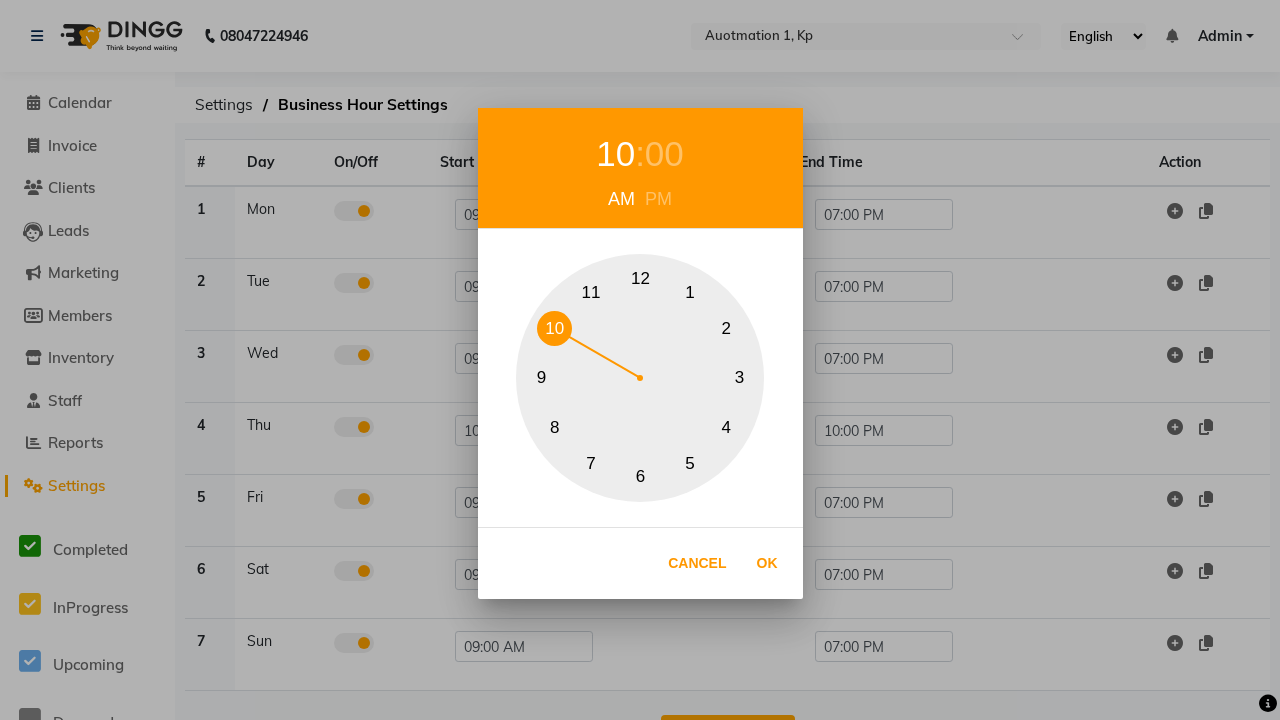click on "9" at bounding box center (541, 378) 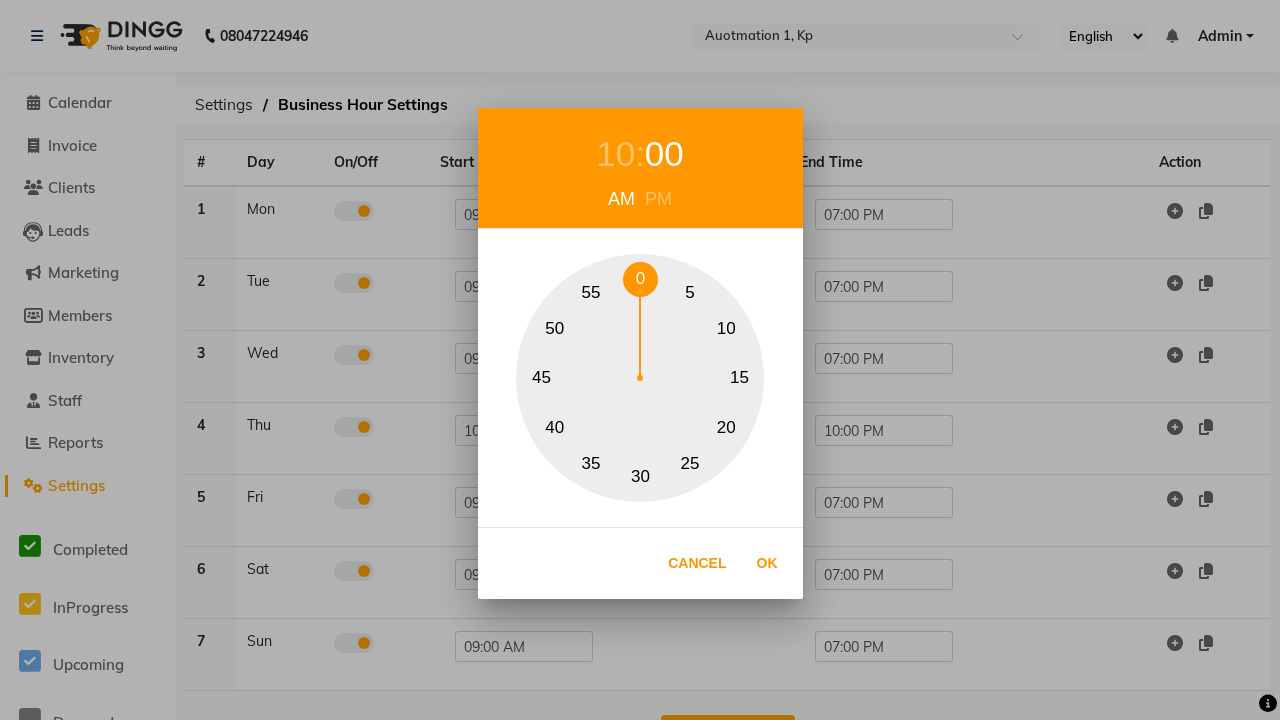 click on "0" at bounding box center [640, 279] 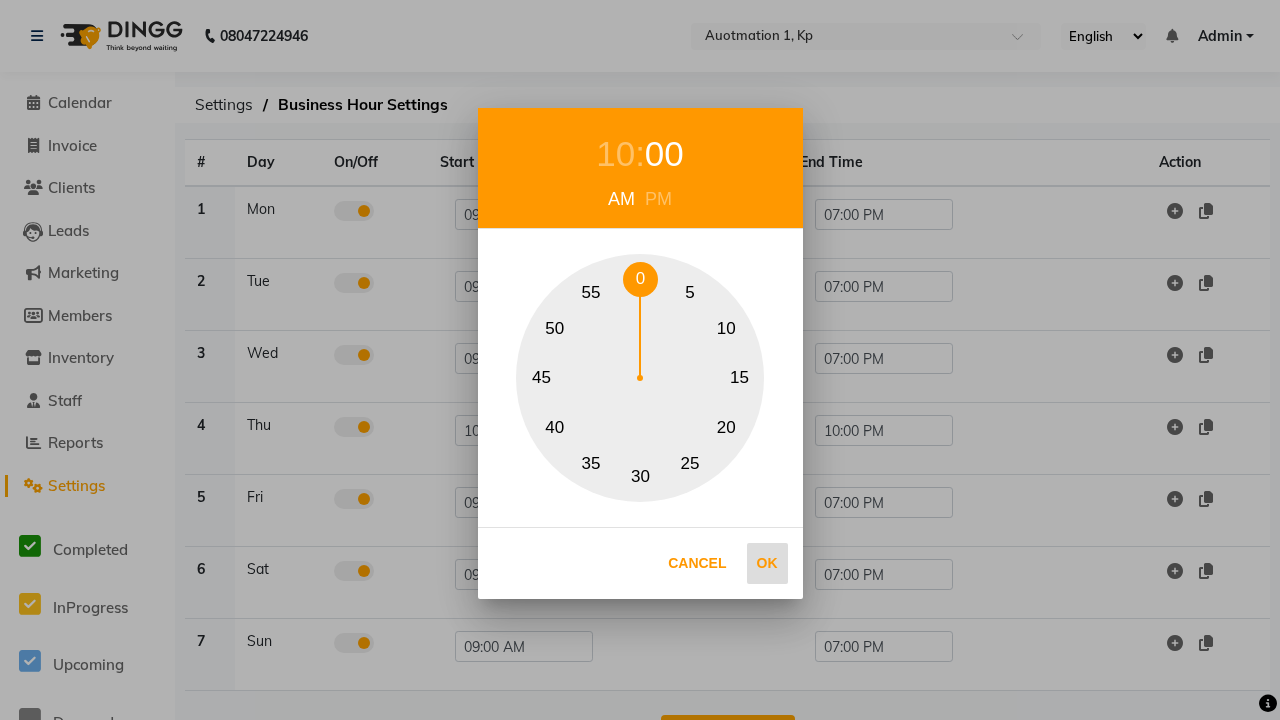 click on "Ok" at bounding box center (767, 563) 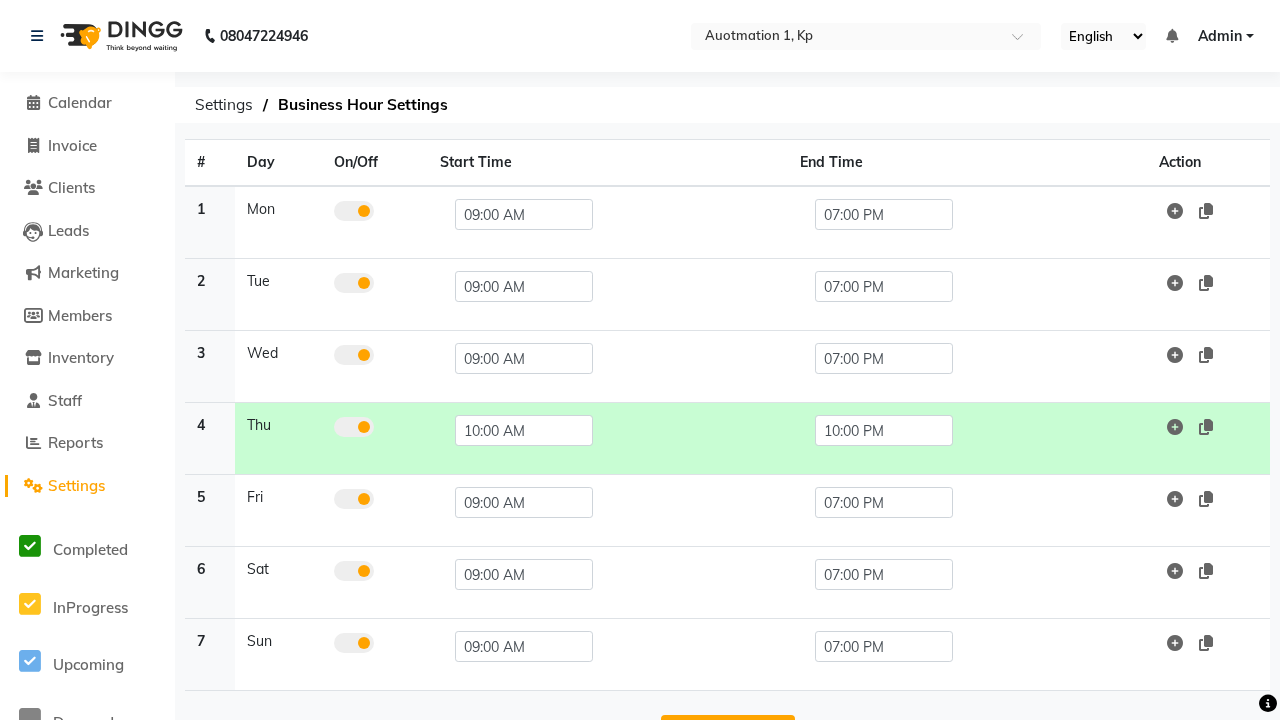 scroll, scrollTop: 63, scrollLeft: 0, axis: vertical 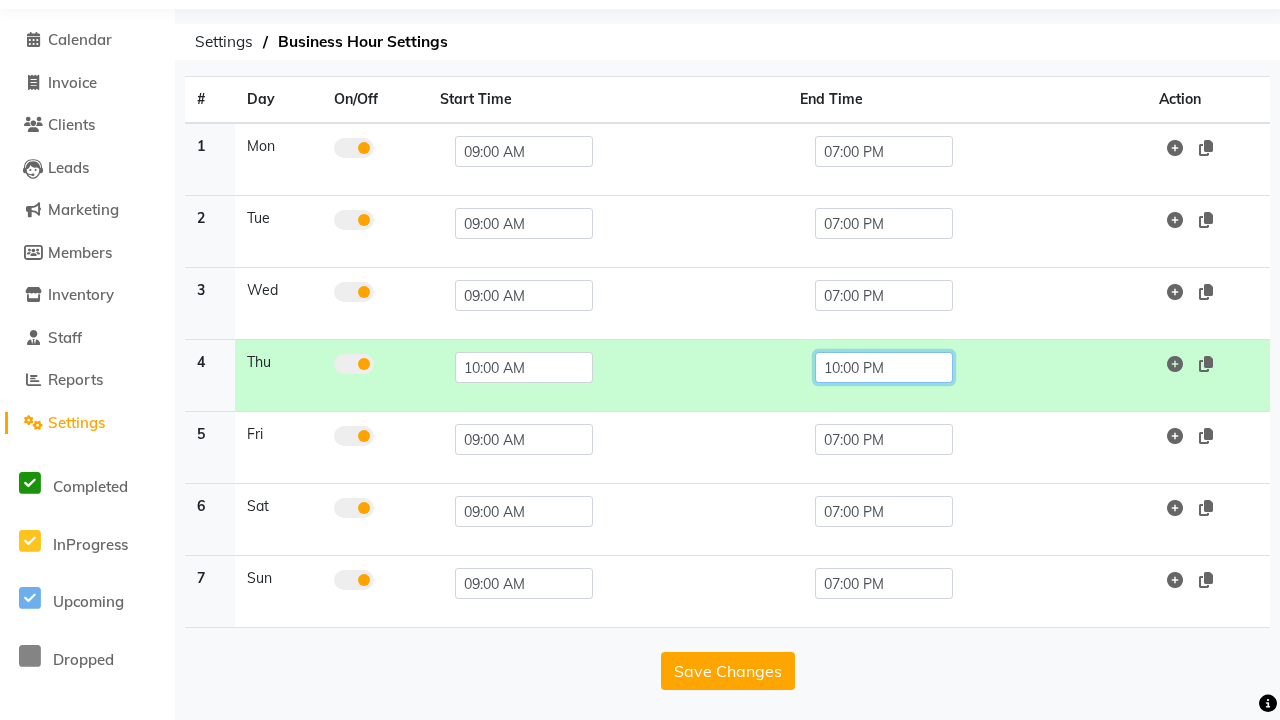 click on "10:00 PM" 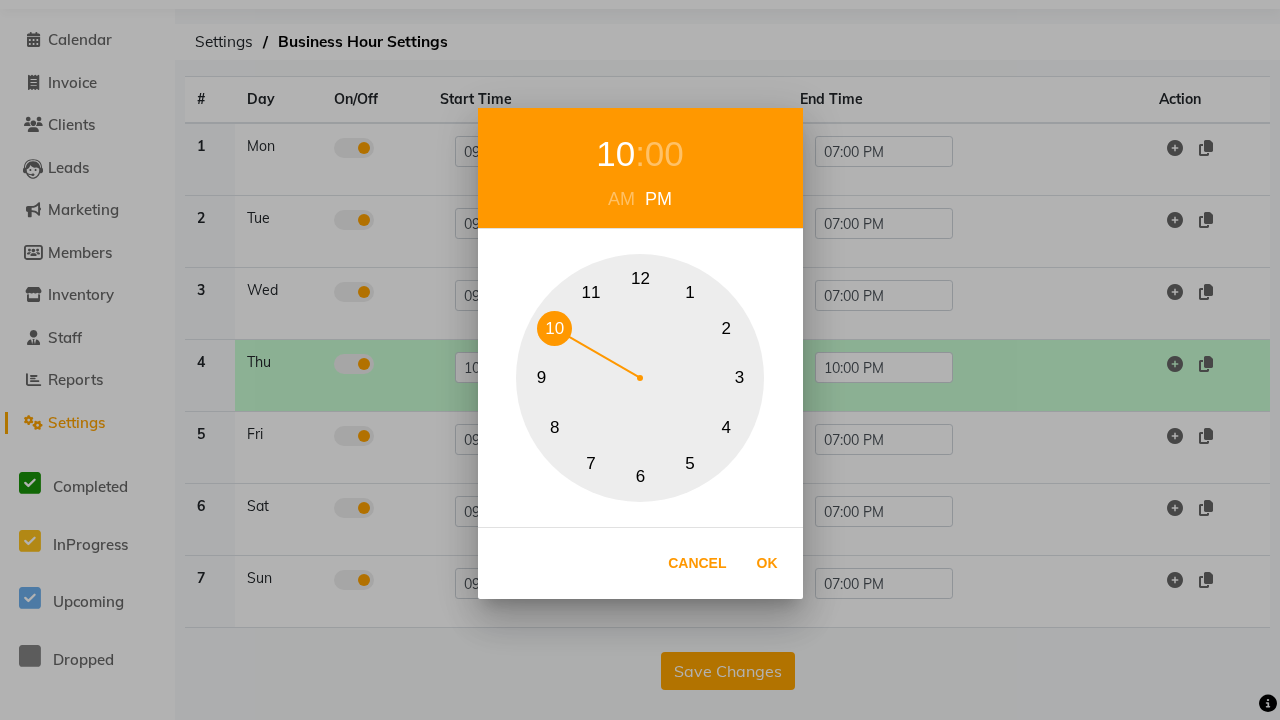 click on "7" at bounding box center [591, 463] 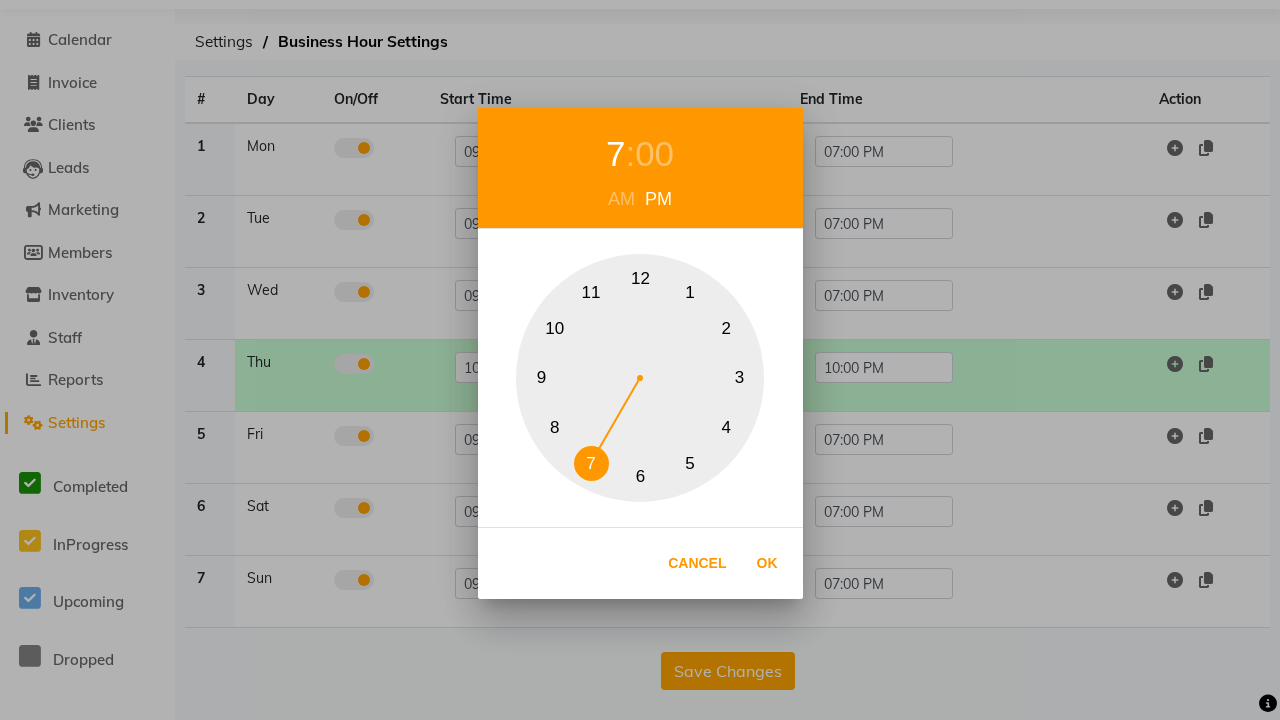 click on "00" at bounding box center (654, 154) 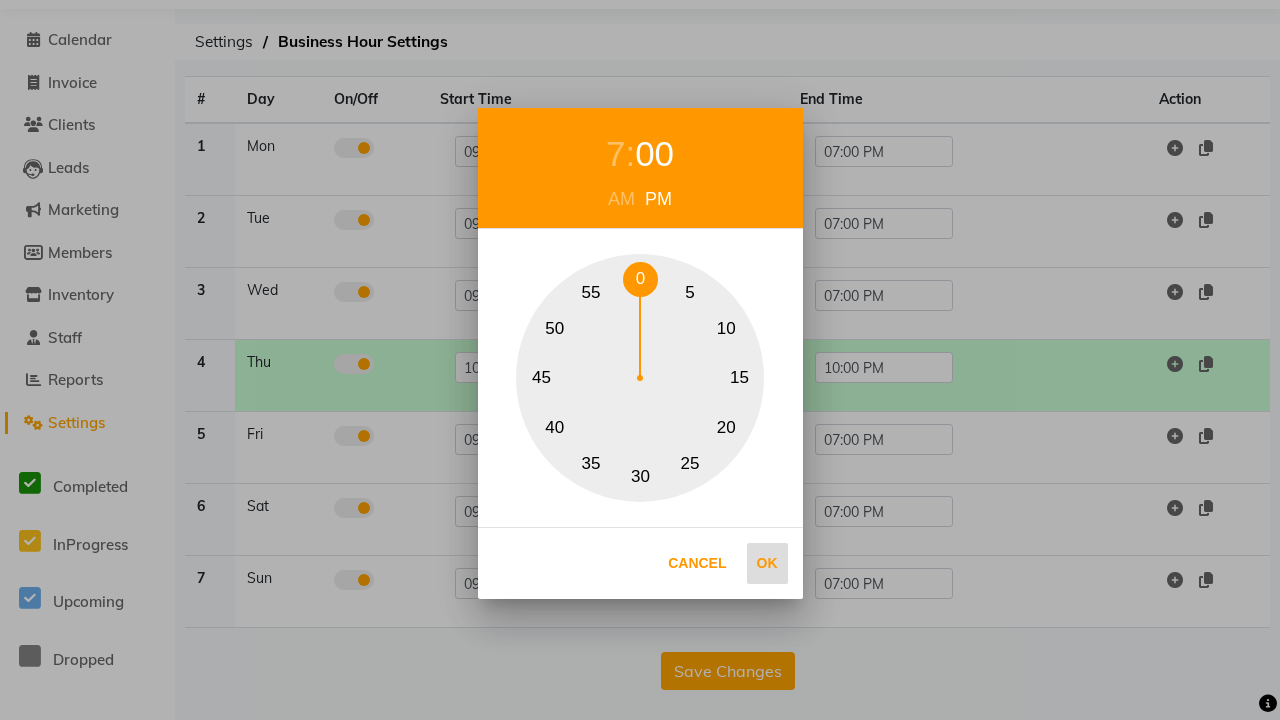 click on "0" at bounding box center (640, 279) 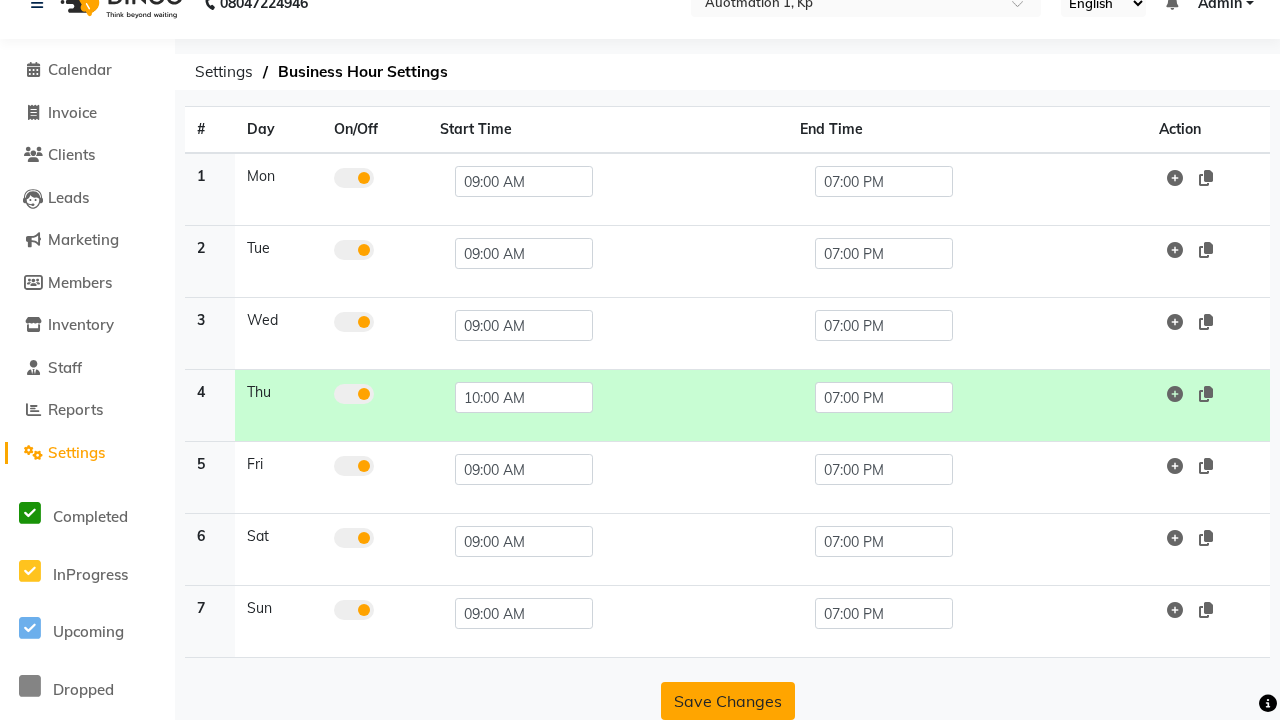 click on "Save Changes" 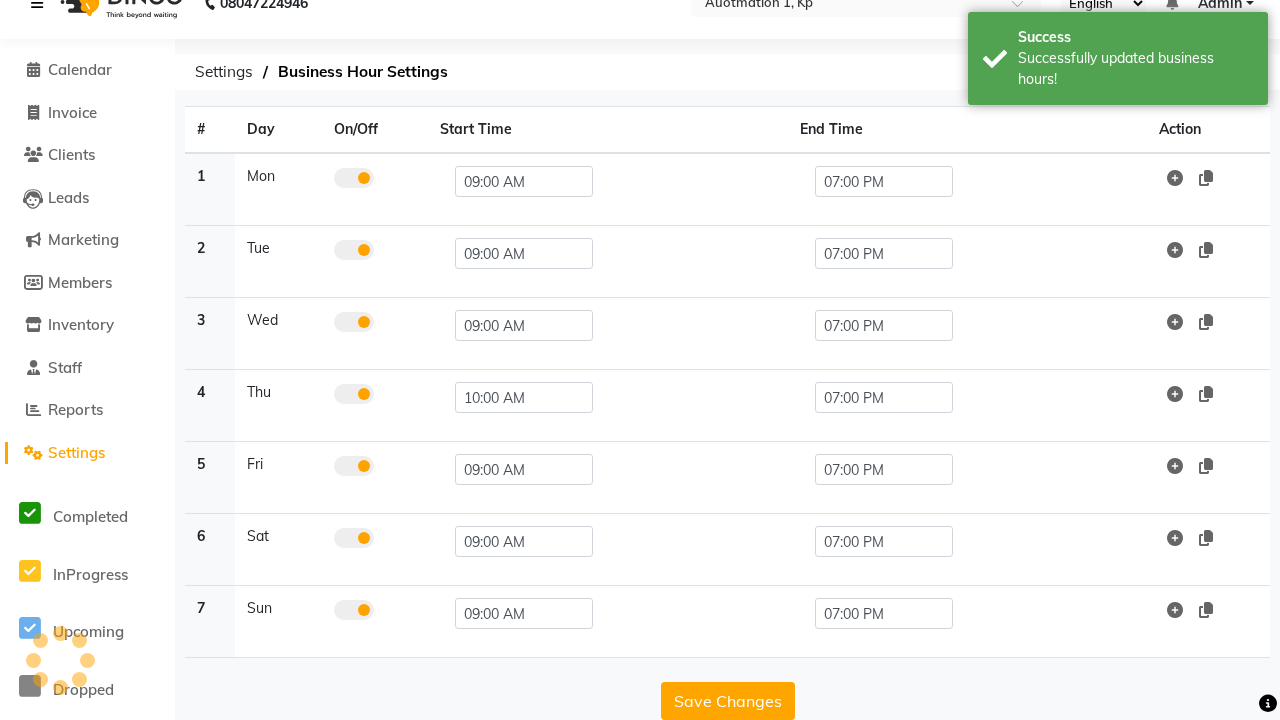 click at bounding box center [41, 3] 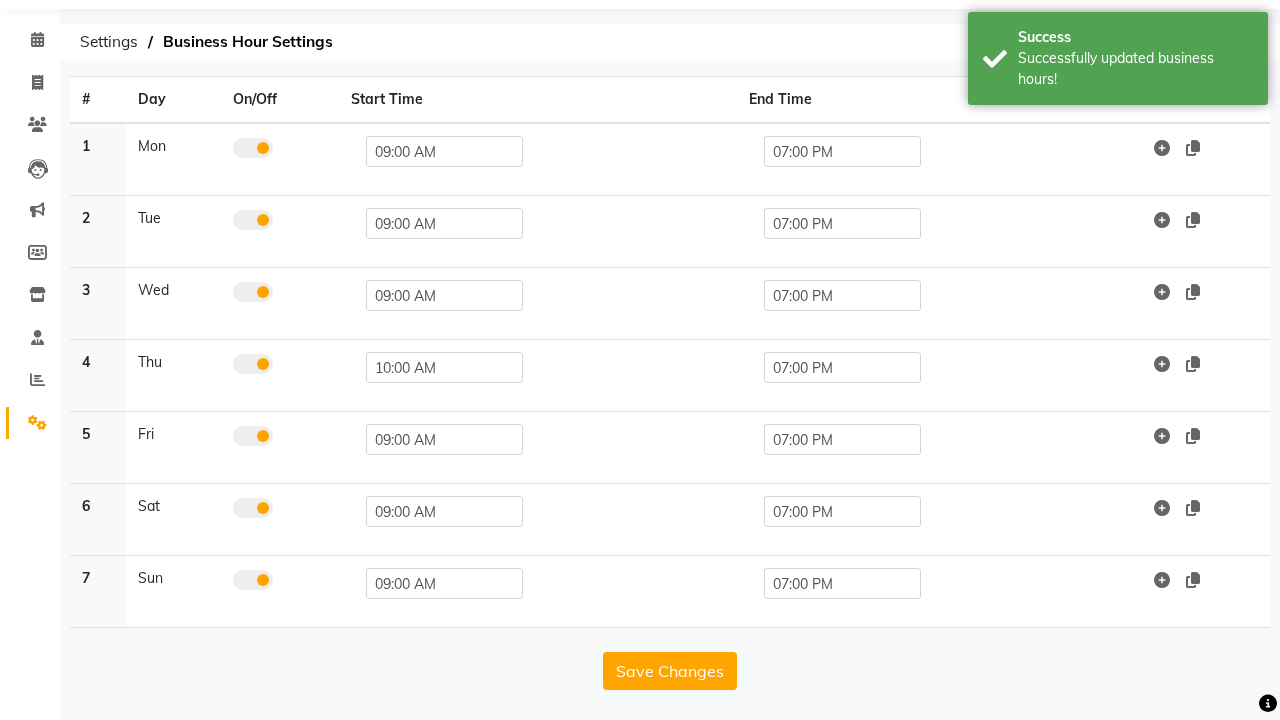scroll, scrollTop: 0, scrollLeft: 0, axis: both 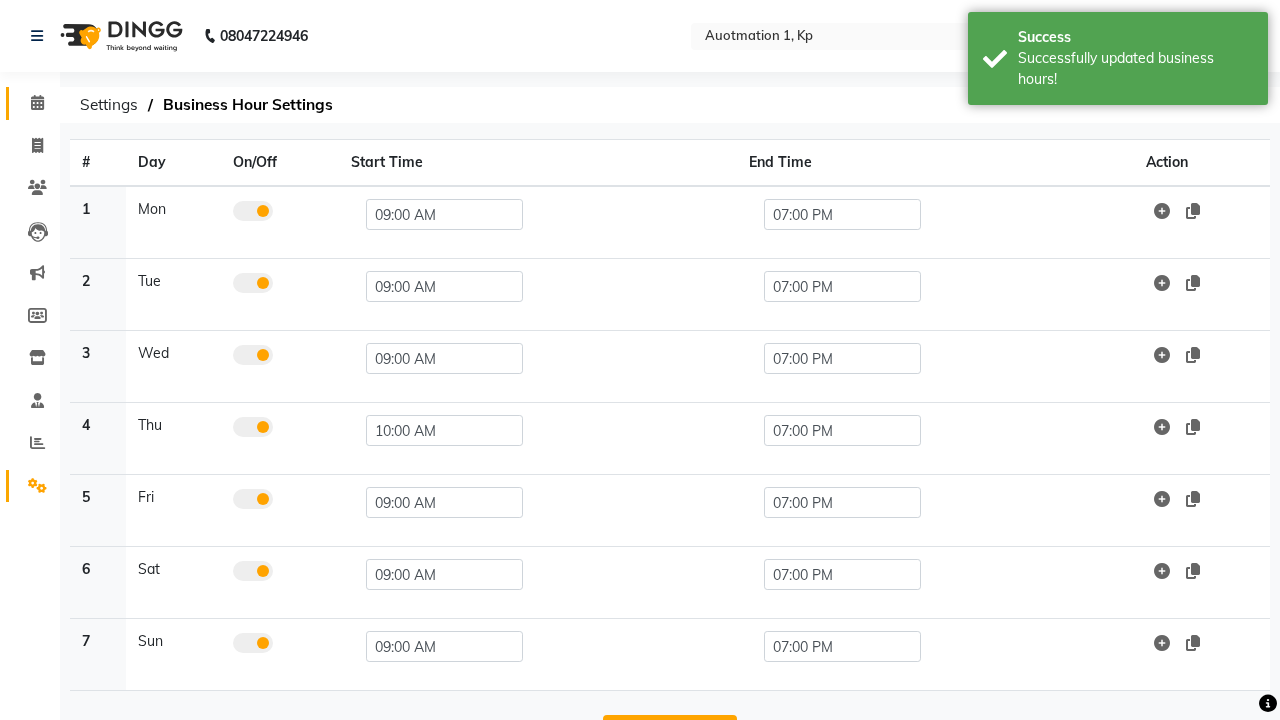 click 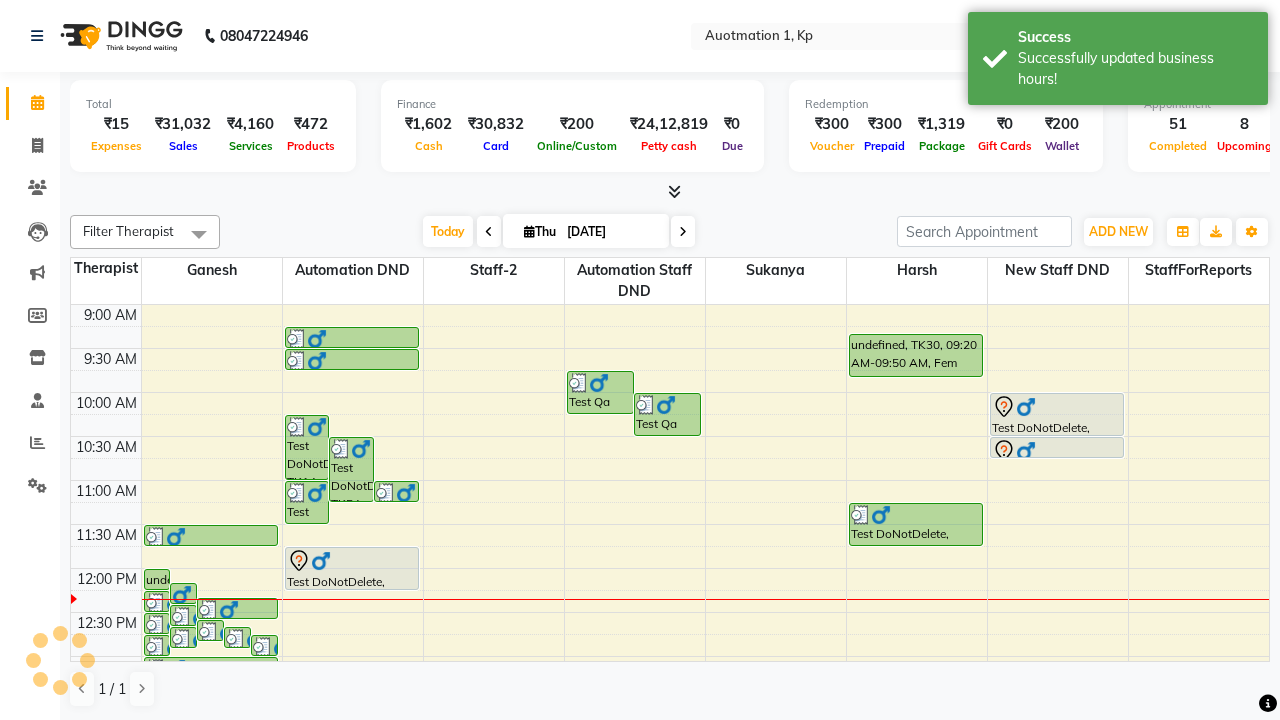 scroll, scrollTop: 0, scrollLeft: 0, axis: both 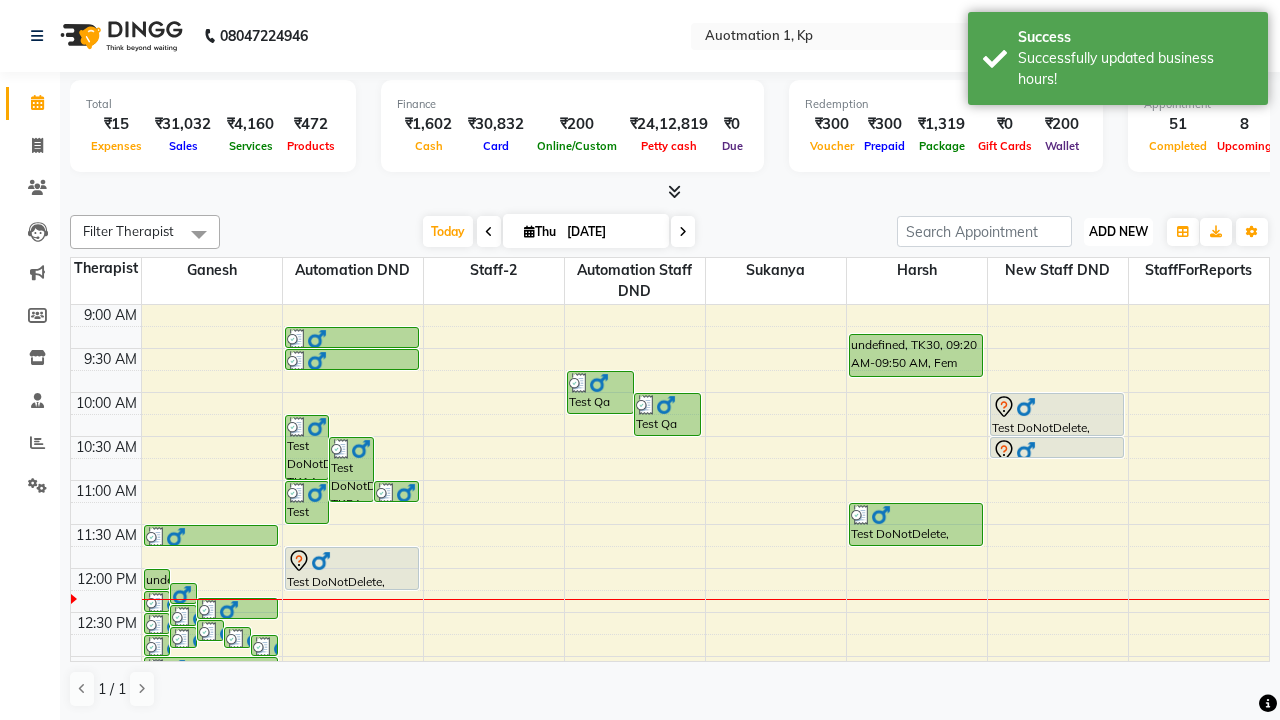 click on "ADD NEW" at bounding box center [1118, 231] 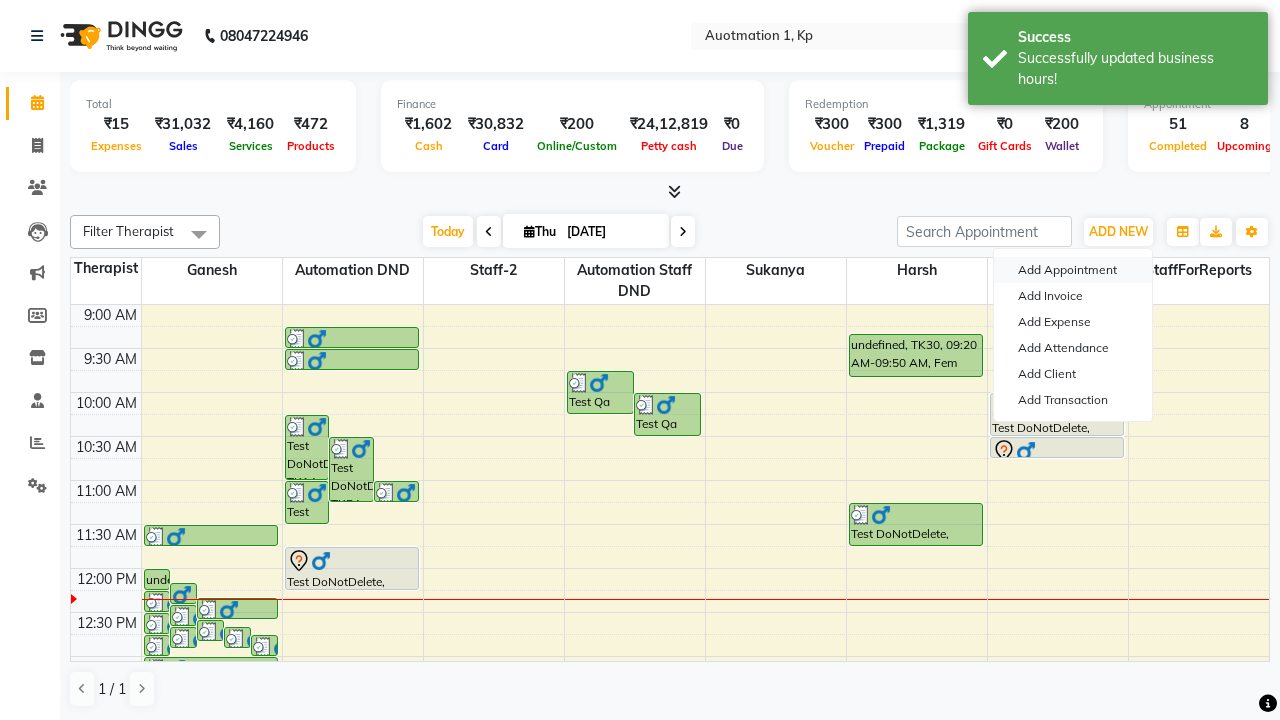 click on "Add Appointment" at bounding box center [1073, 270] 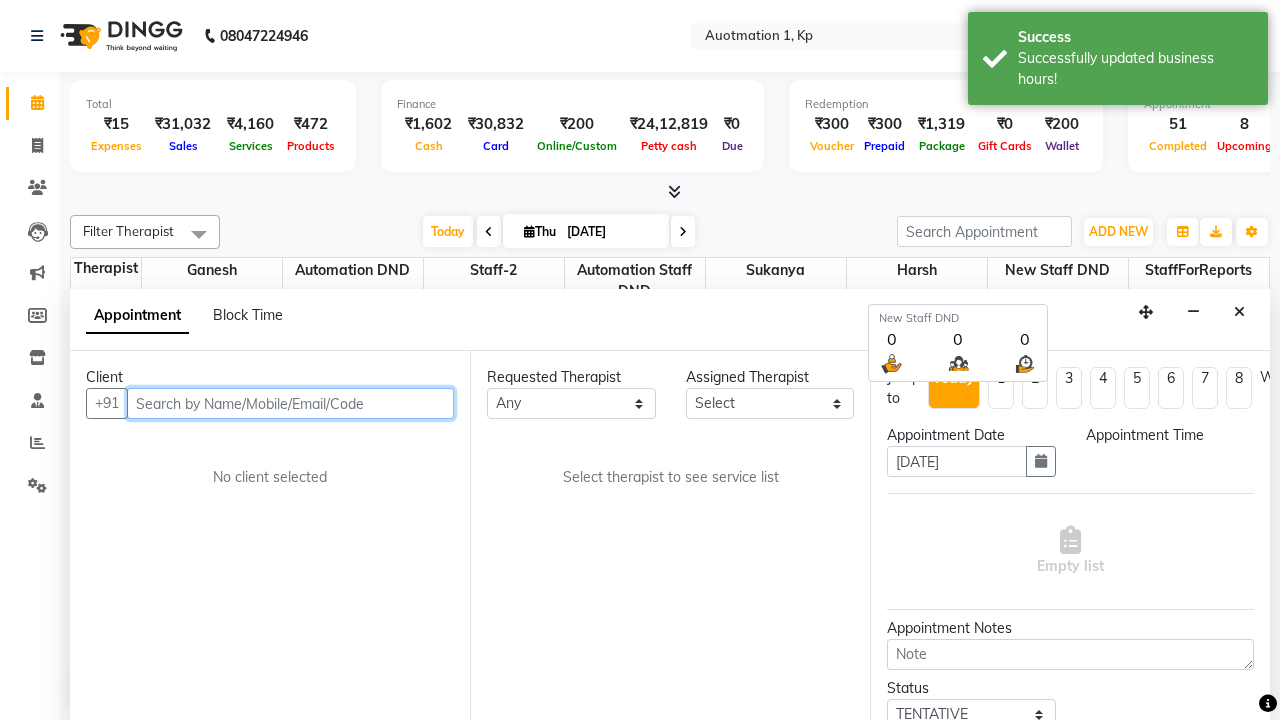 select on "600" 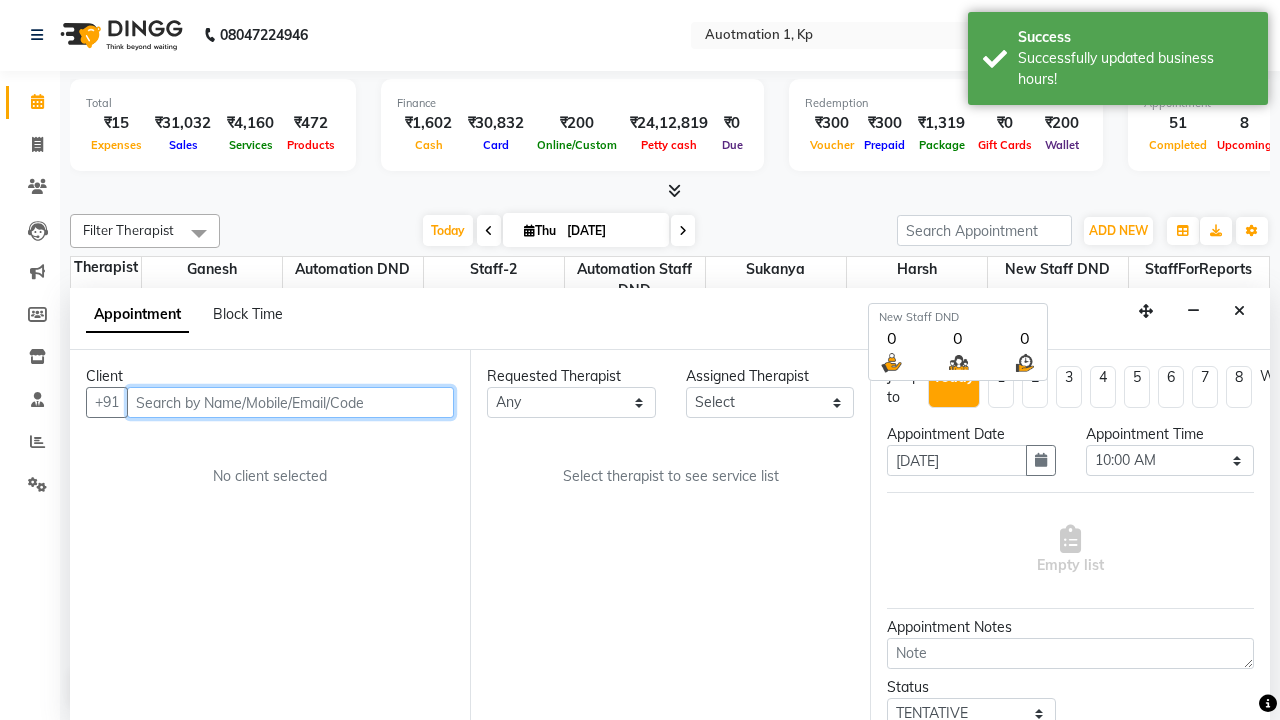 scroll, scrollTop: 0, scrollLeft: 0, axis: both 